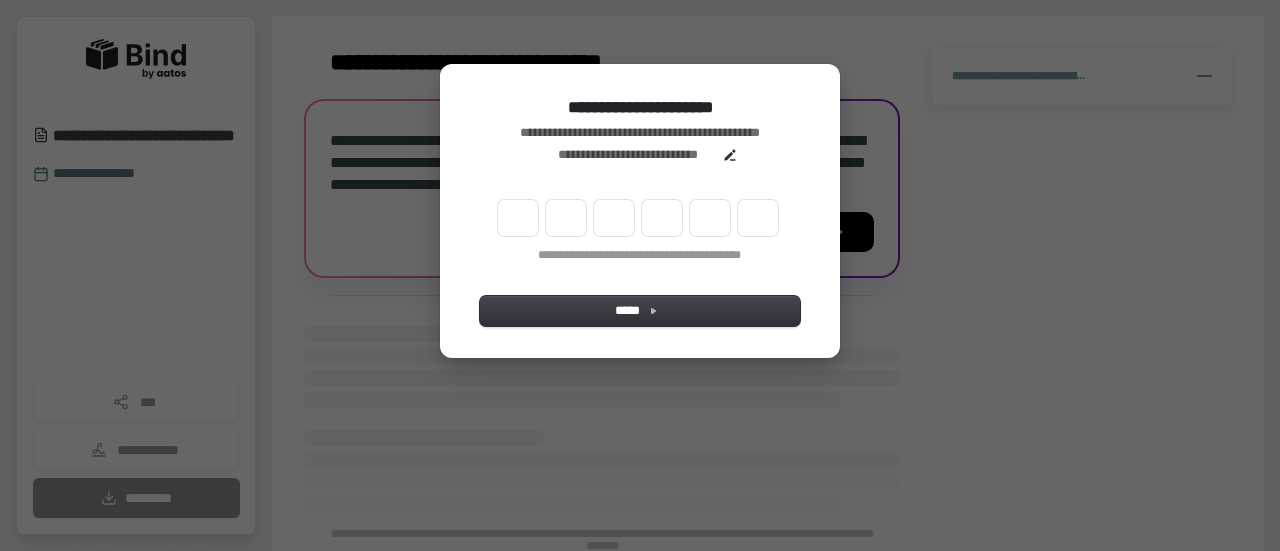 scroll, scrollTop: 0, scrollLeft: 0, axis: both 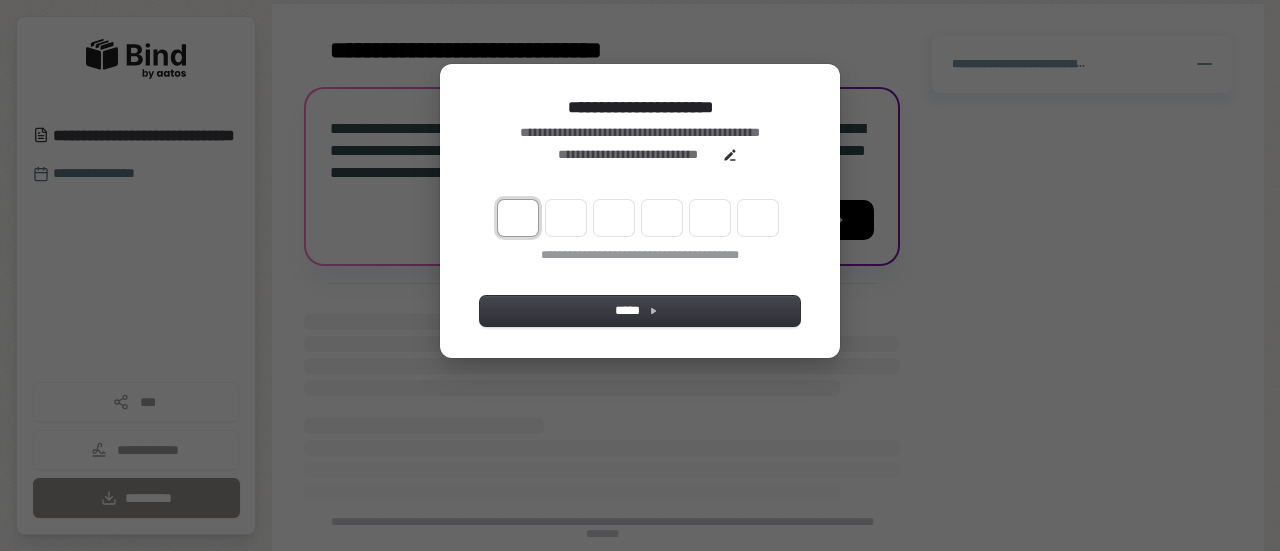 type on "*" 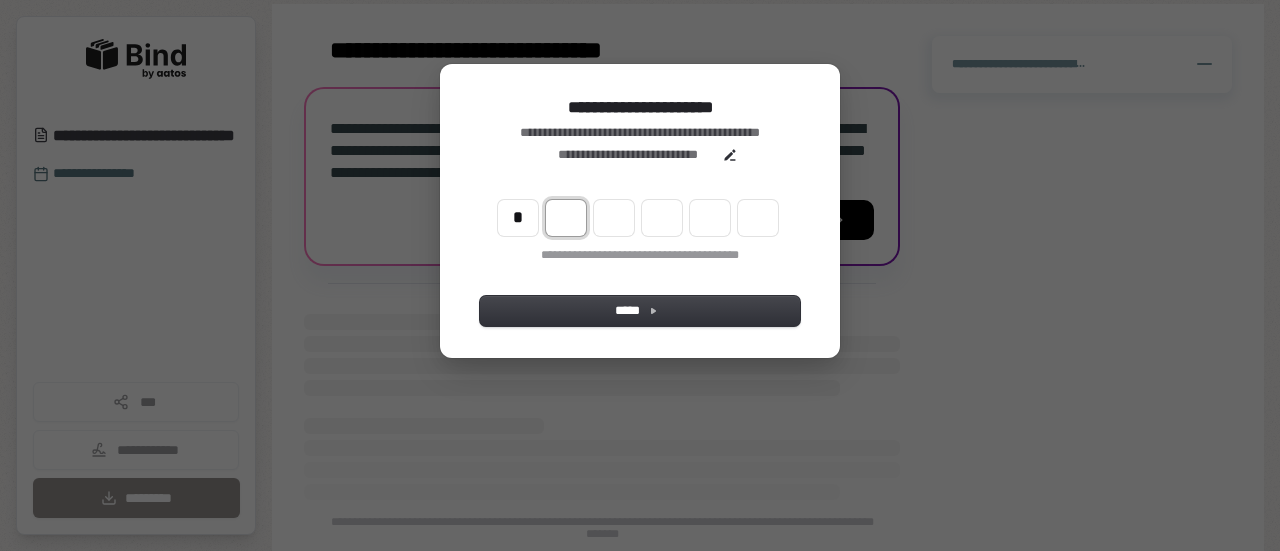 type on "*" 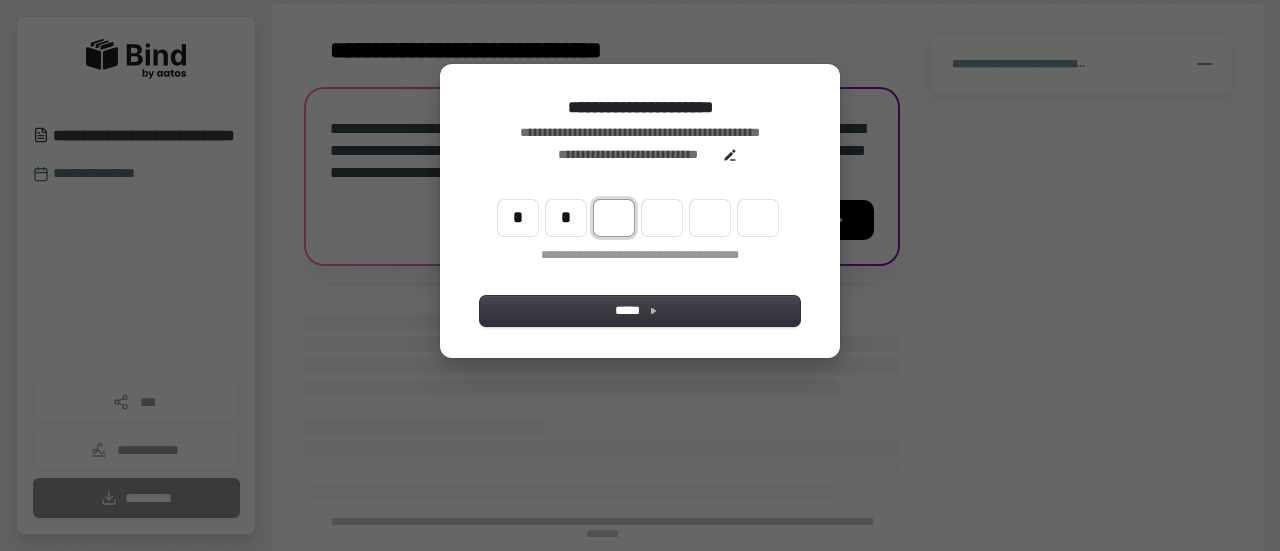 type on "**" 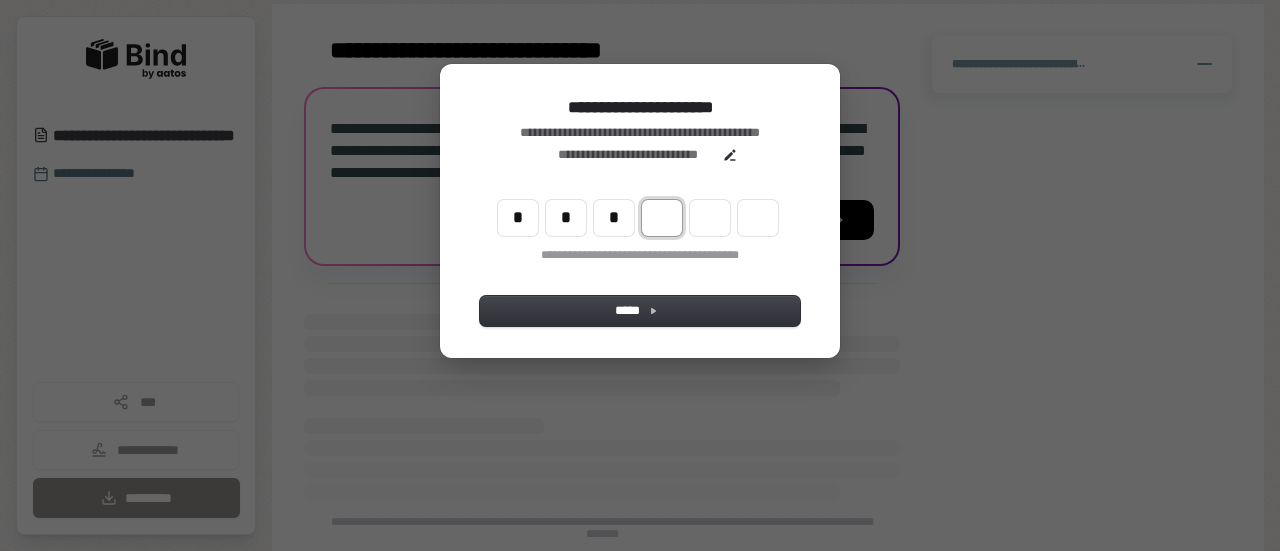 type on "***" 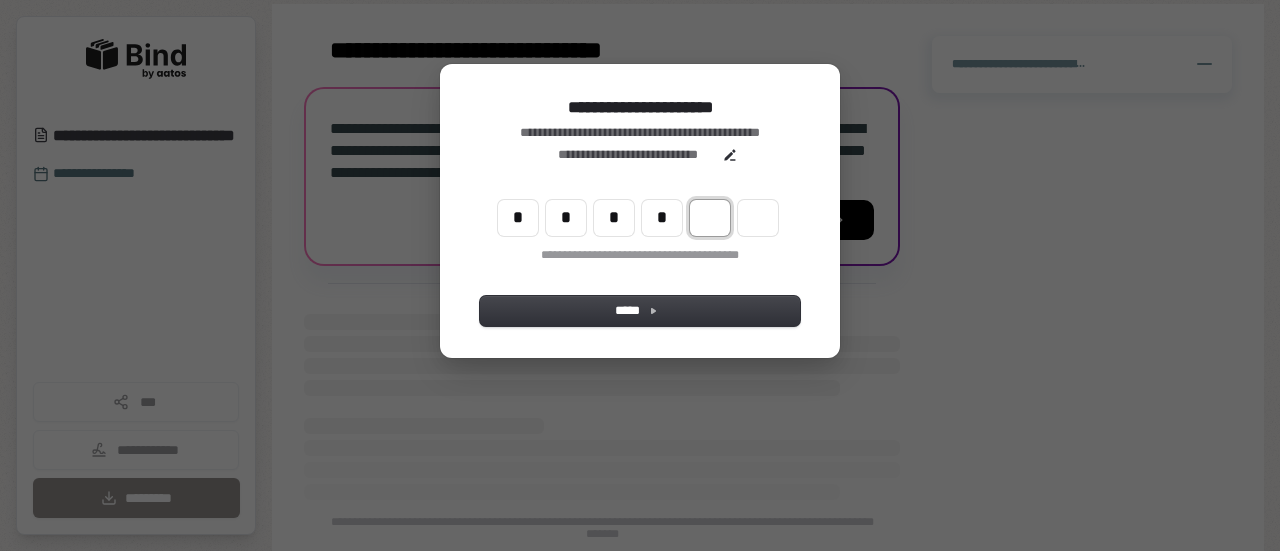 type on "****" 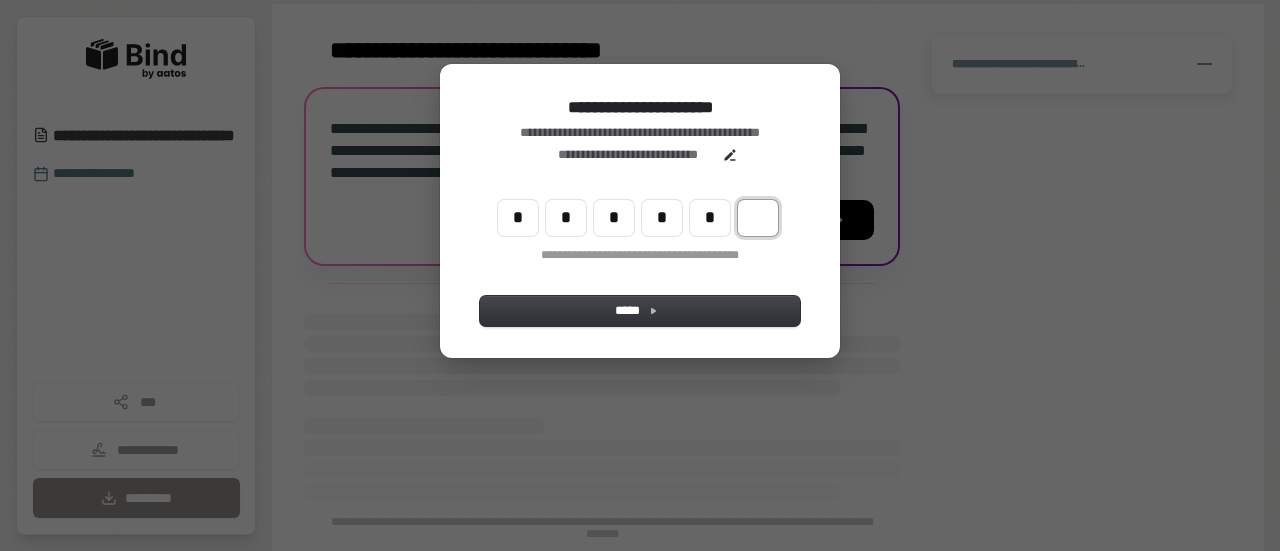 type on "******" 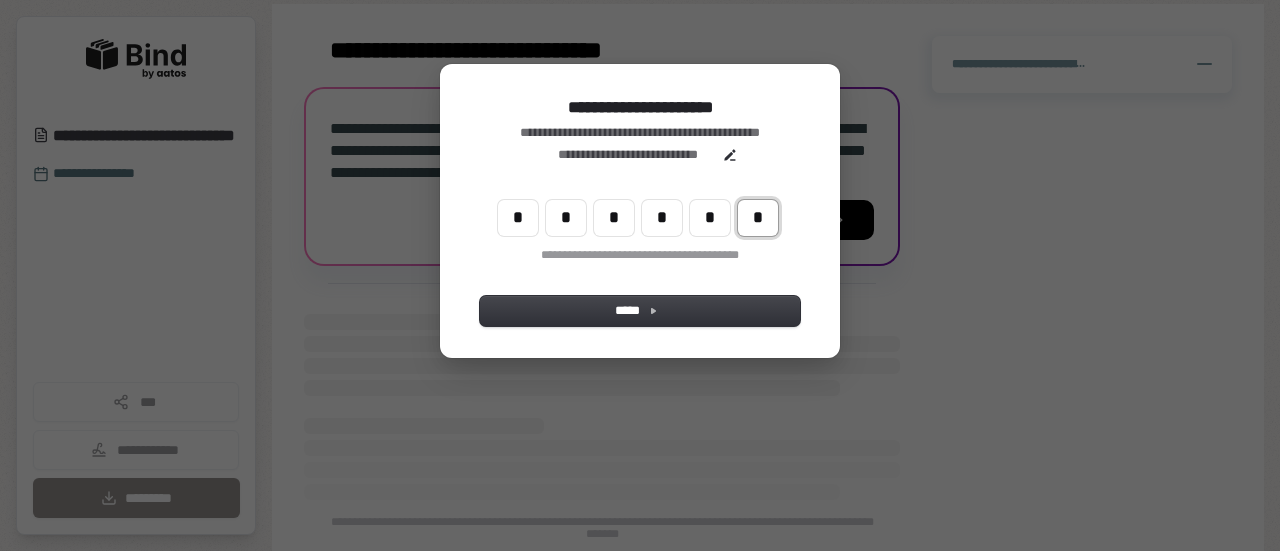 type on "*" 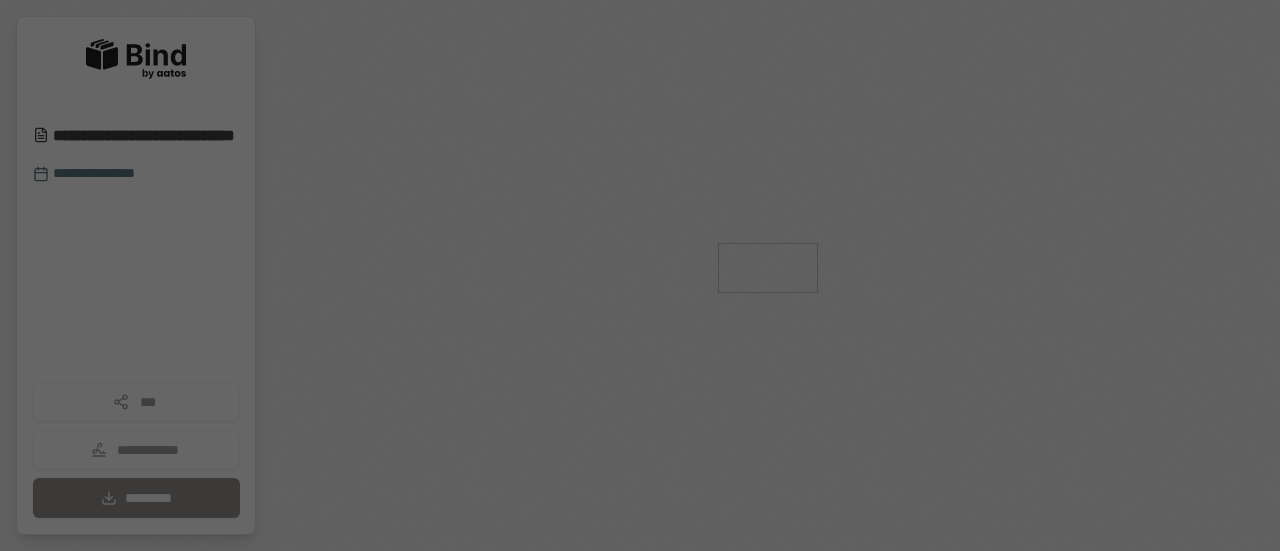scroll, scrollTop: 0, scrollLeft: 0, axis: both 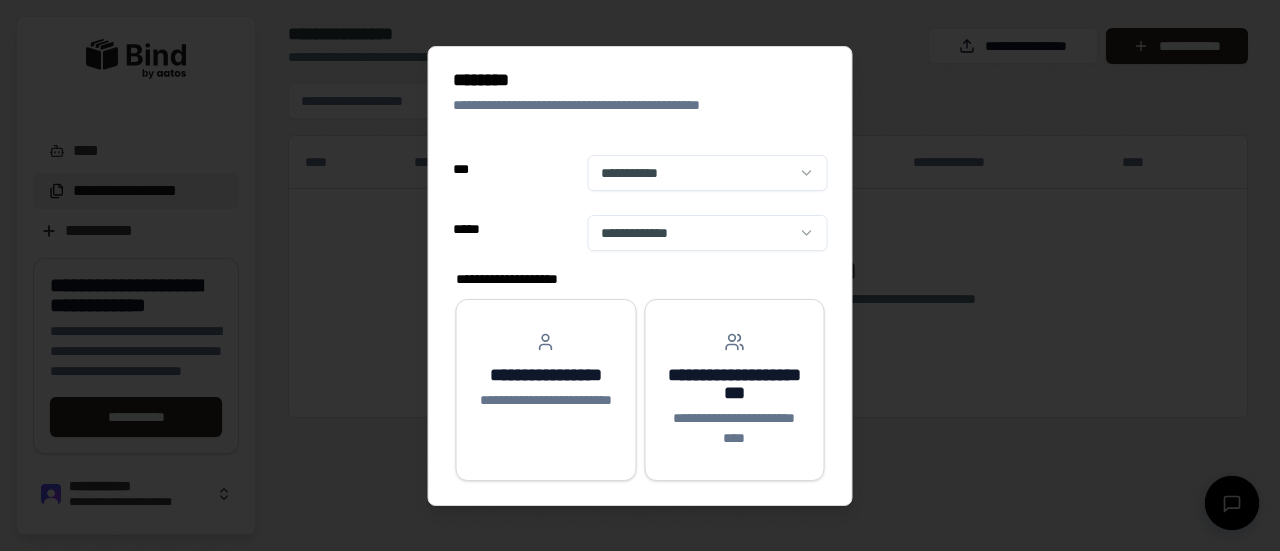 select on "**" 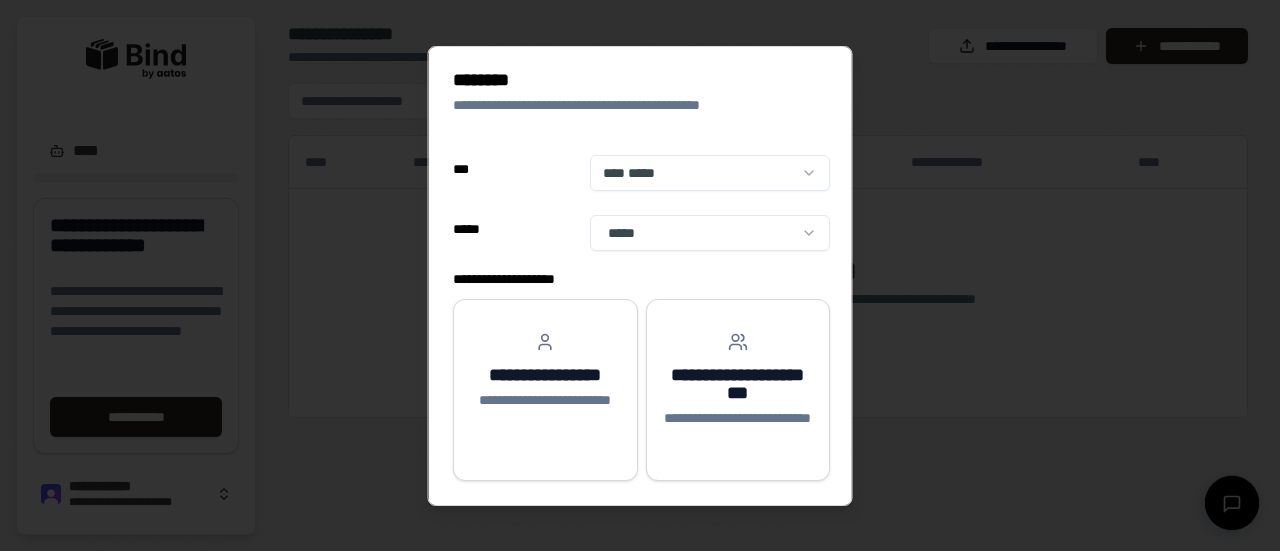 click on "**********" at bounding box center (640, 275) 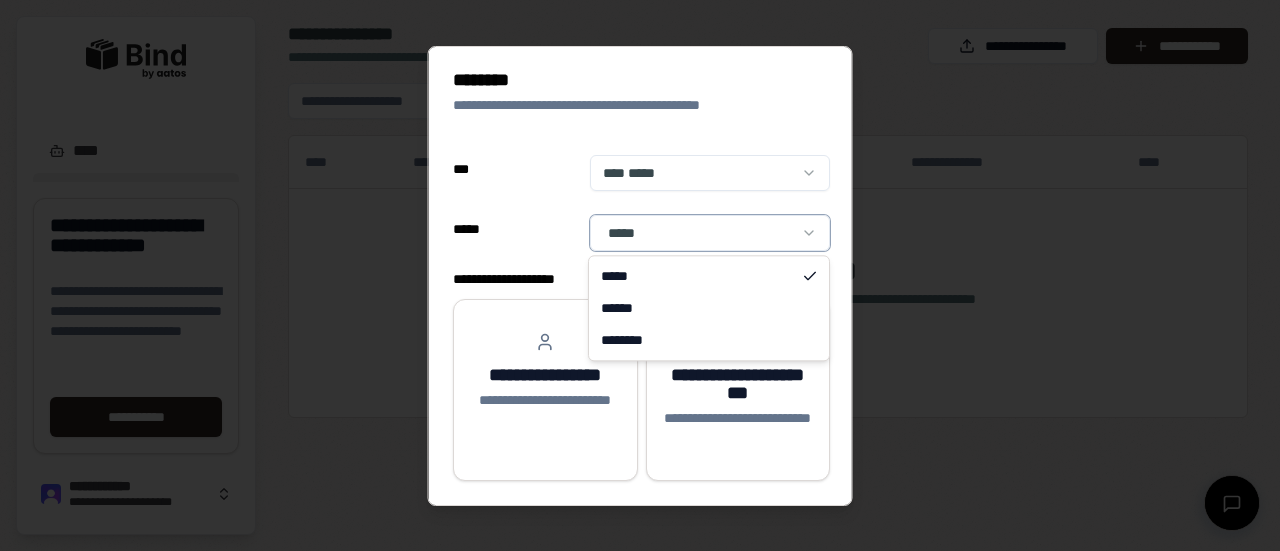 click on "**********" at bounding box center [640, 275] 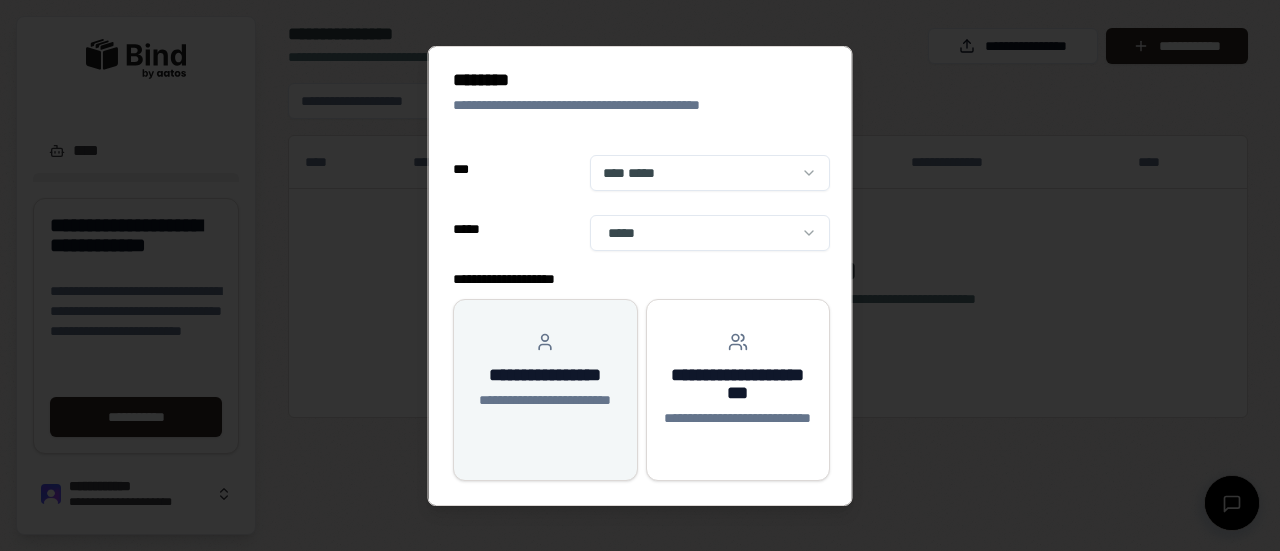 click on "**********" at bounding box center [545, 375] 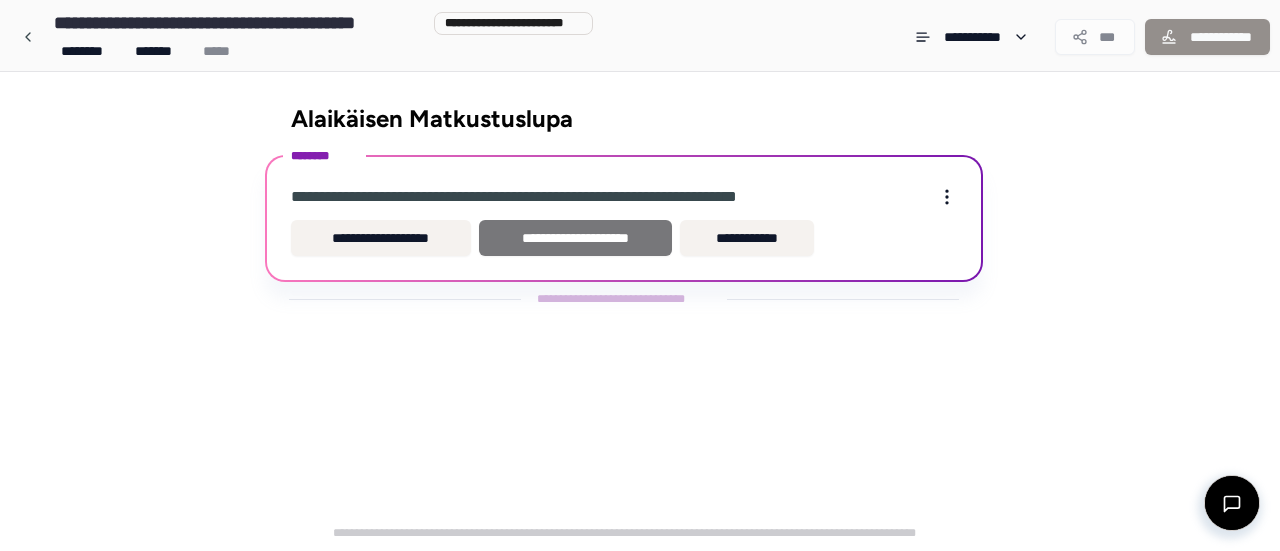 click on "**********" at bounding box center (575, 238) 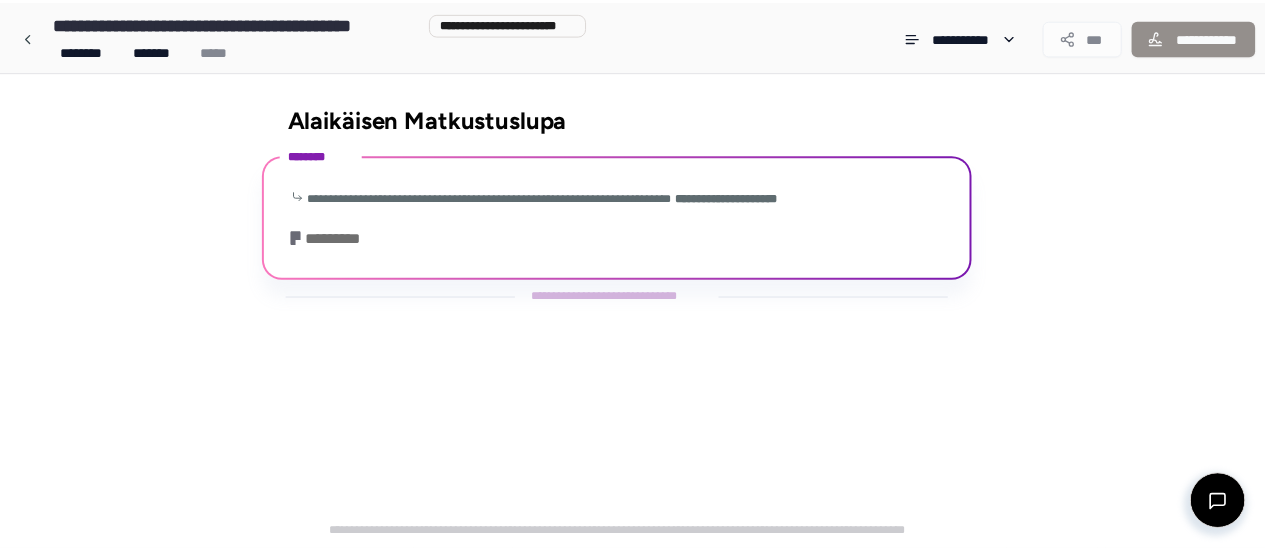 scroll, scrollTop: 102, scrollLeft: 0, axis: vertical 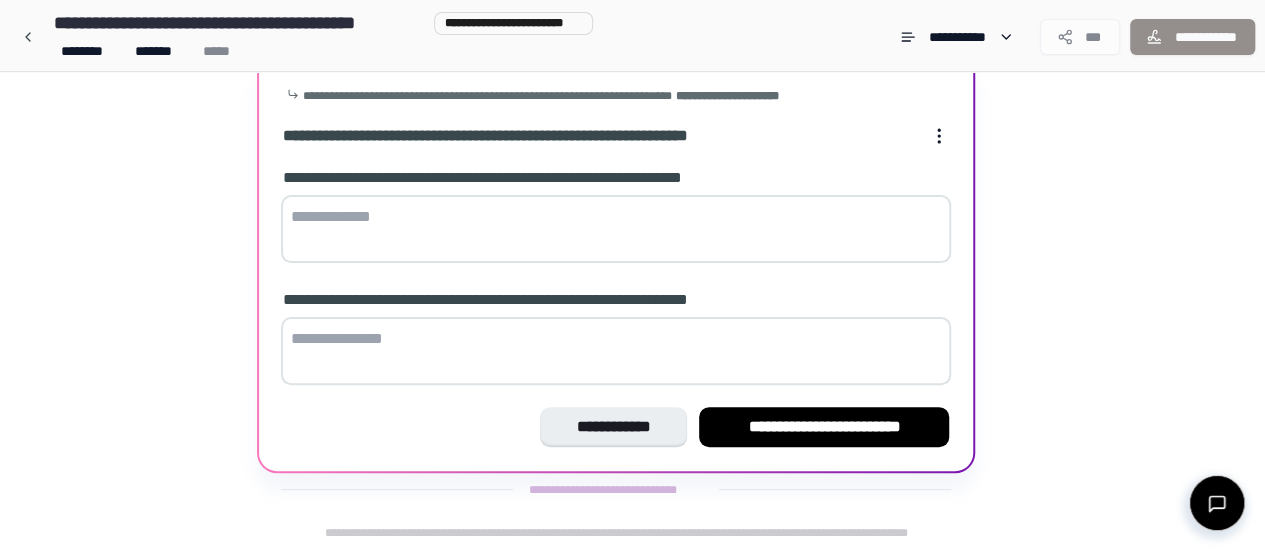 click at bounding box center (616, 229) 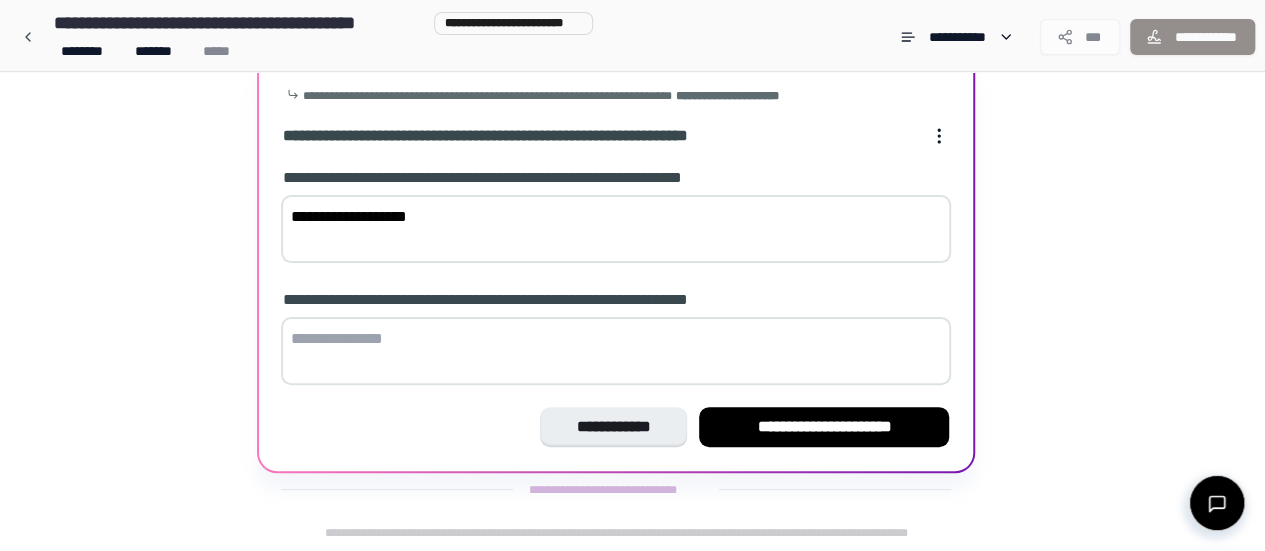 type on "**********" 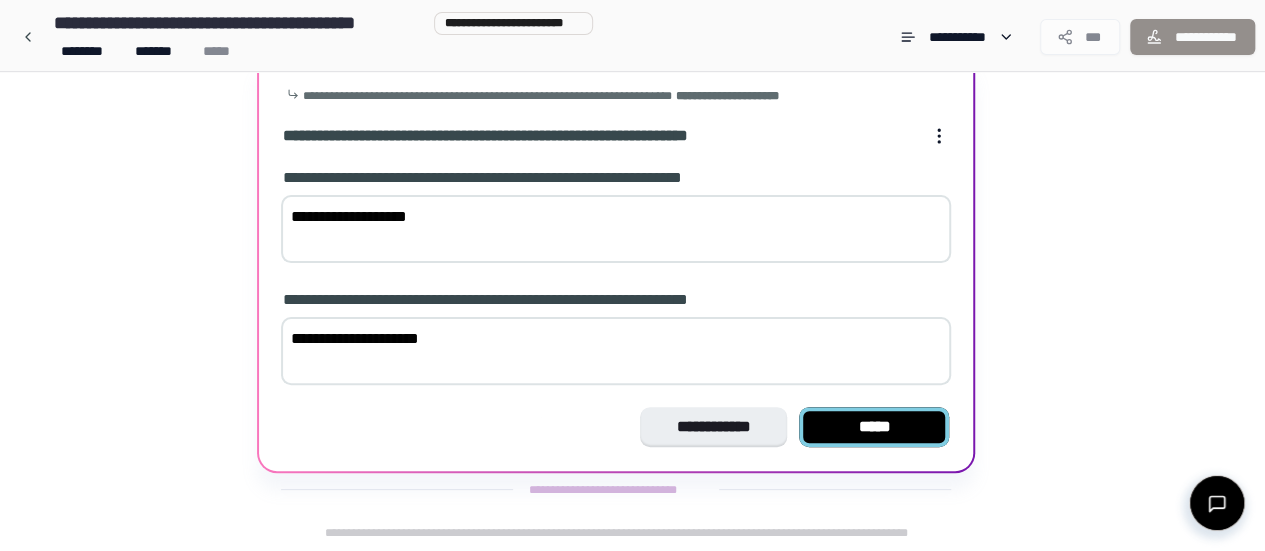 type on "**********" 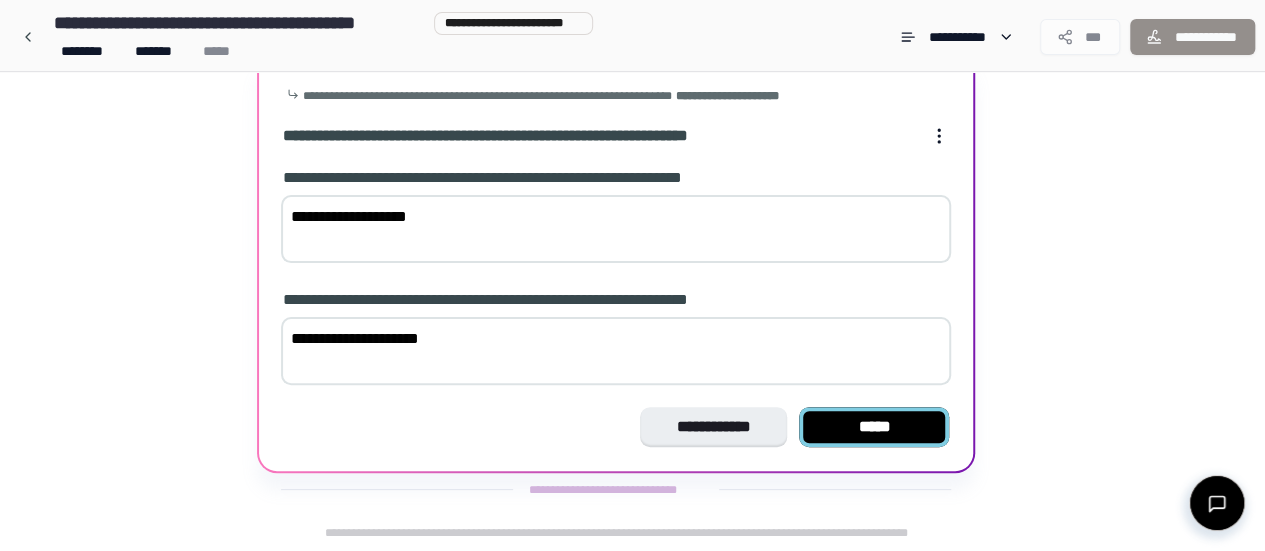 click on "*****" at bounding box center (874, 427) 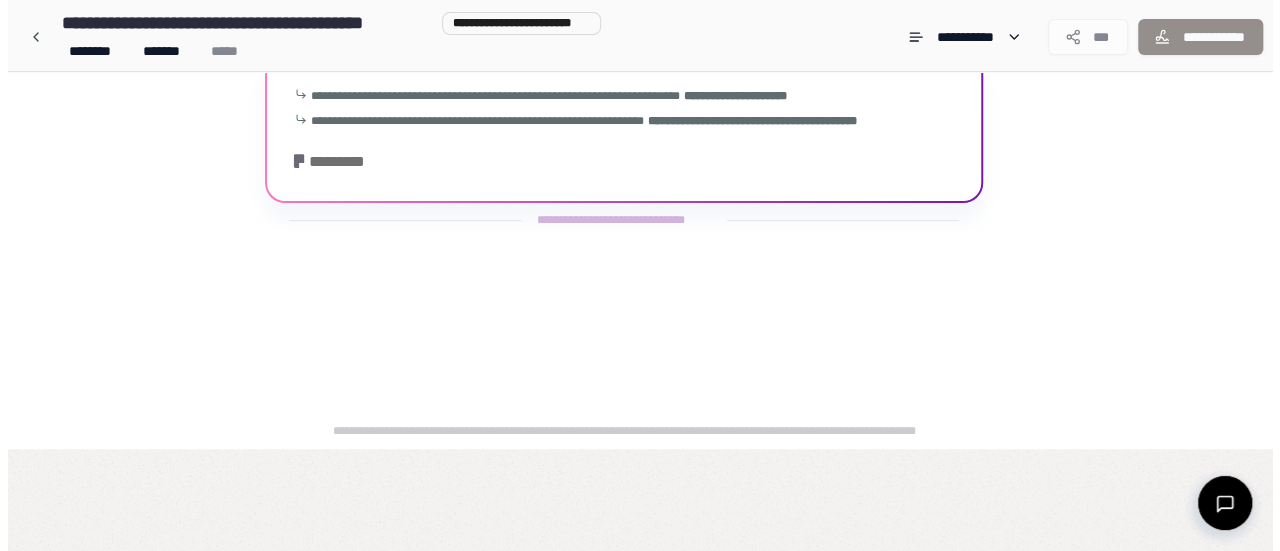 scroll, scrollTop: 0, scrollLeft: 0, axis: both 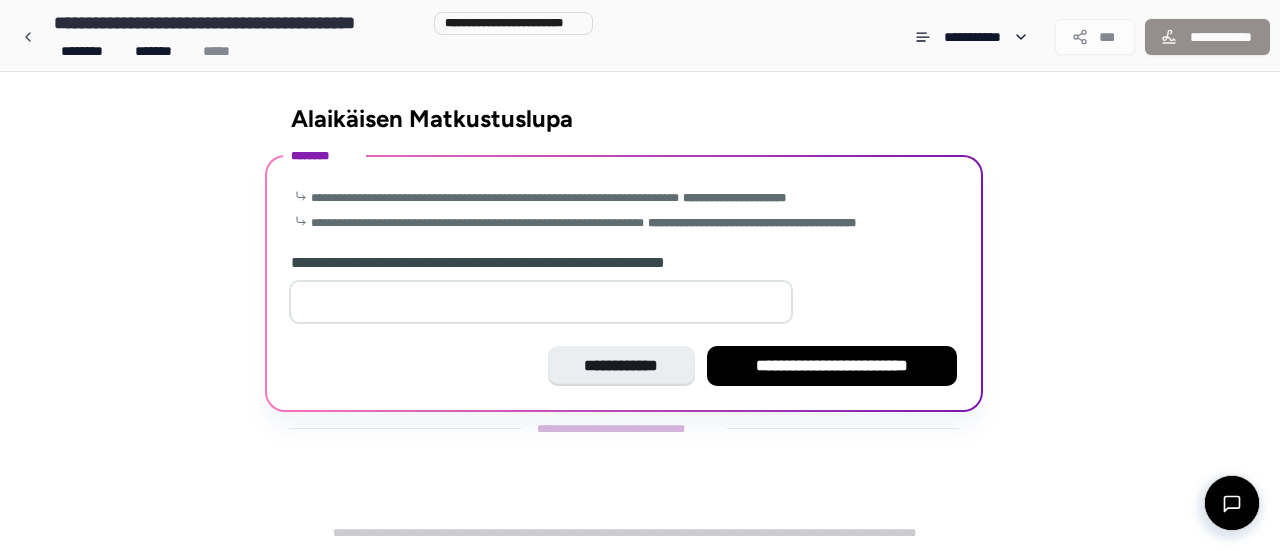 click at bounding box center [541, 302] 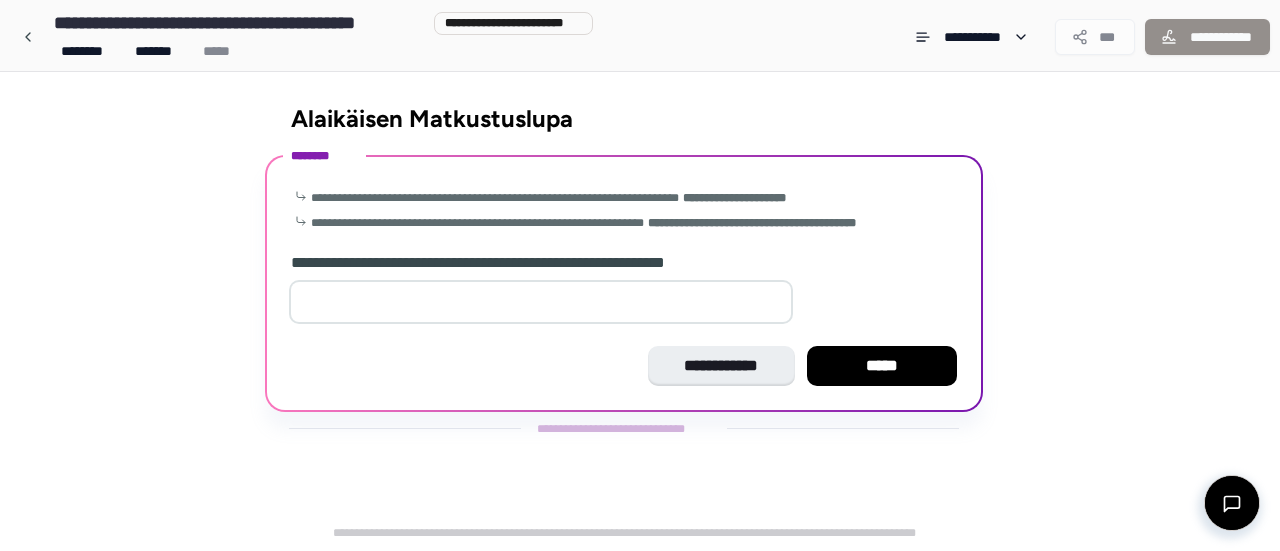 click on "*****" at bounding box center (882, 366) 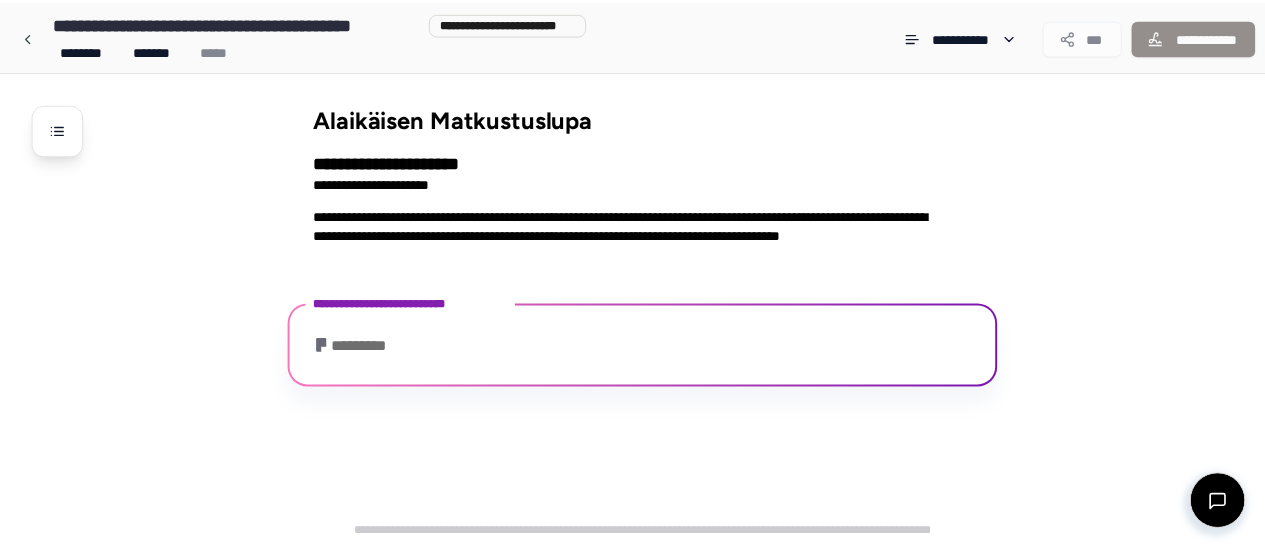 scroll, scrollTop: 50, scrollLeft: 0, axis: vertical 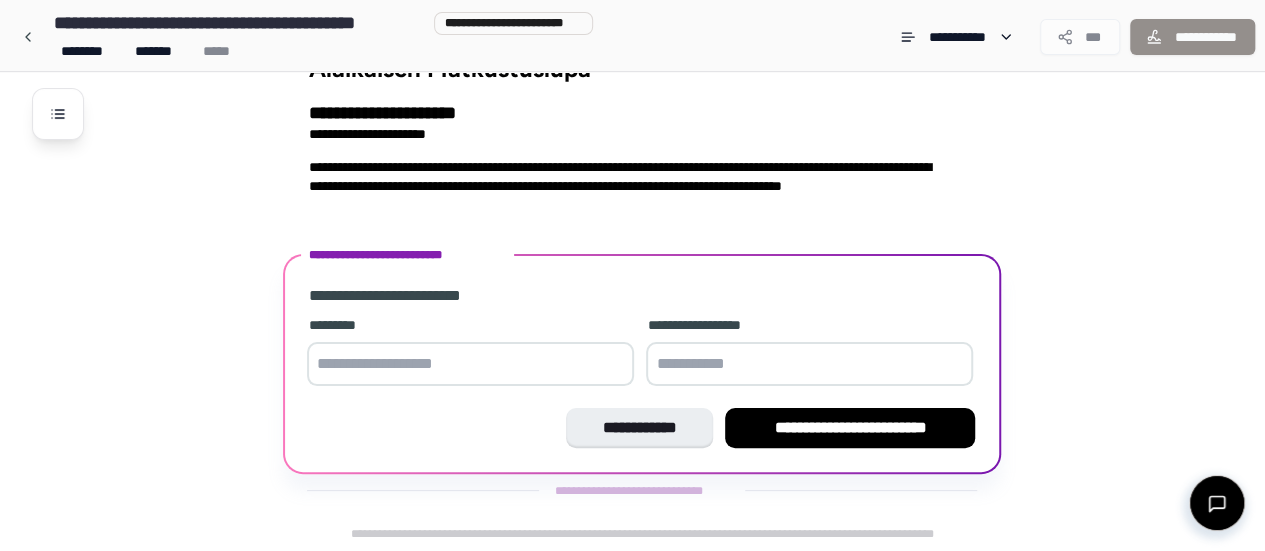 click at bounding box center (470, 364) 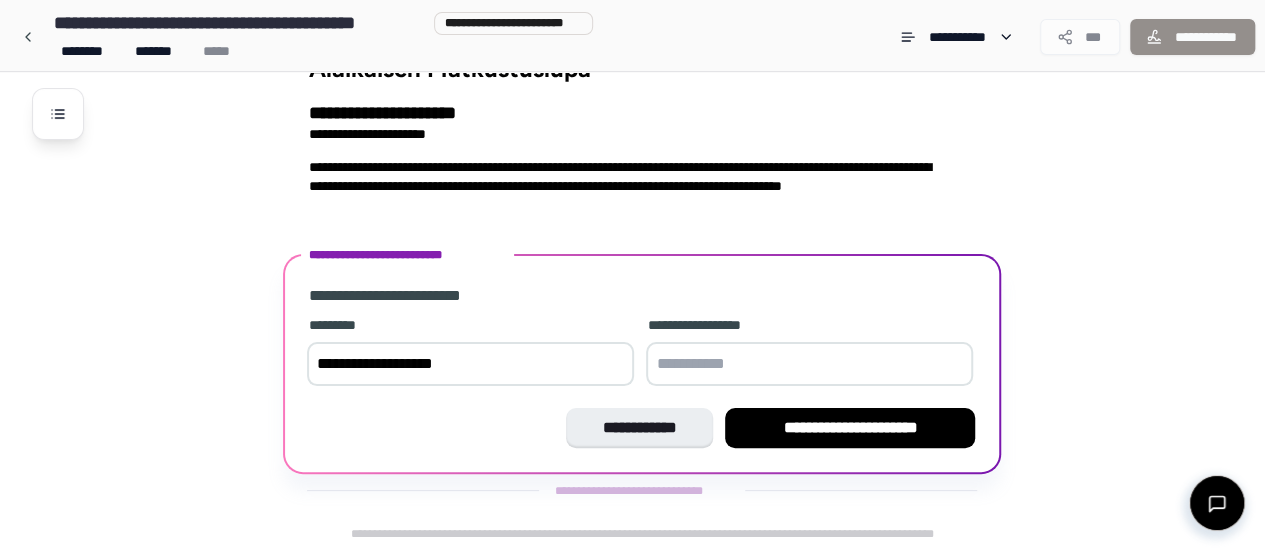 type on "**********" 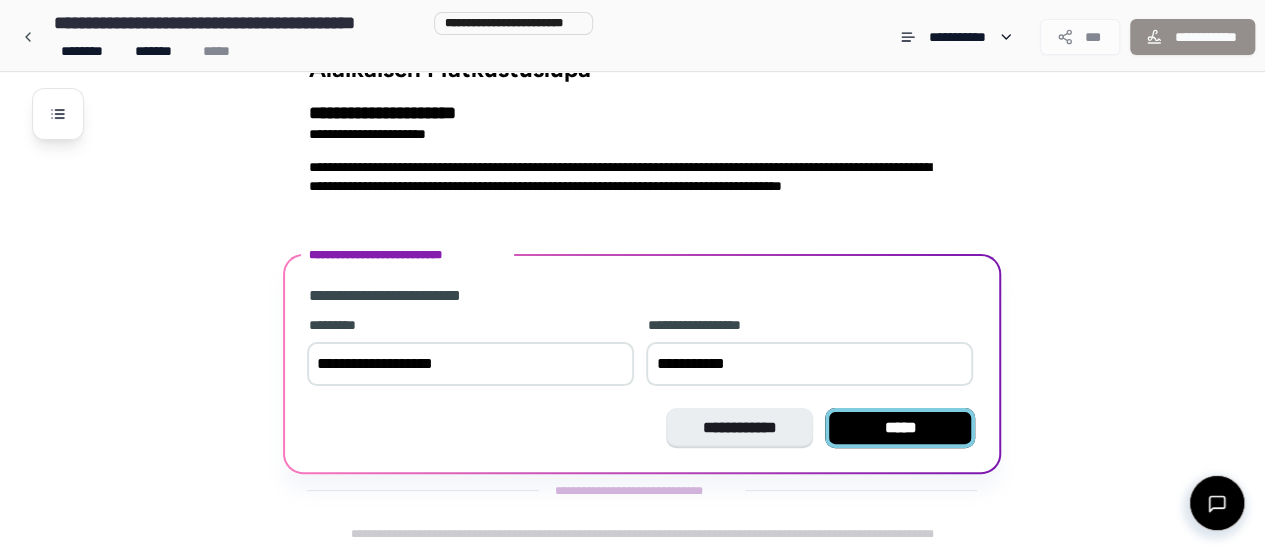 type on "**********" 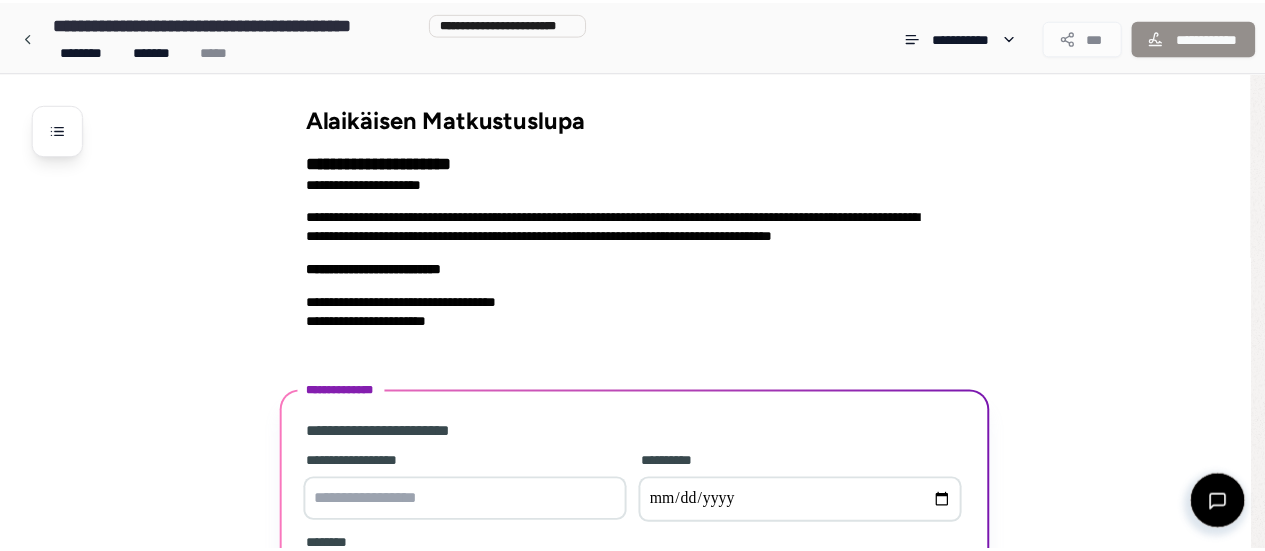 scroll, scrollTop: 348, scrollLeft: 0, axis: vertical 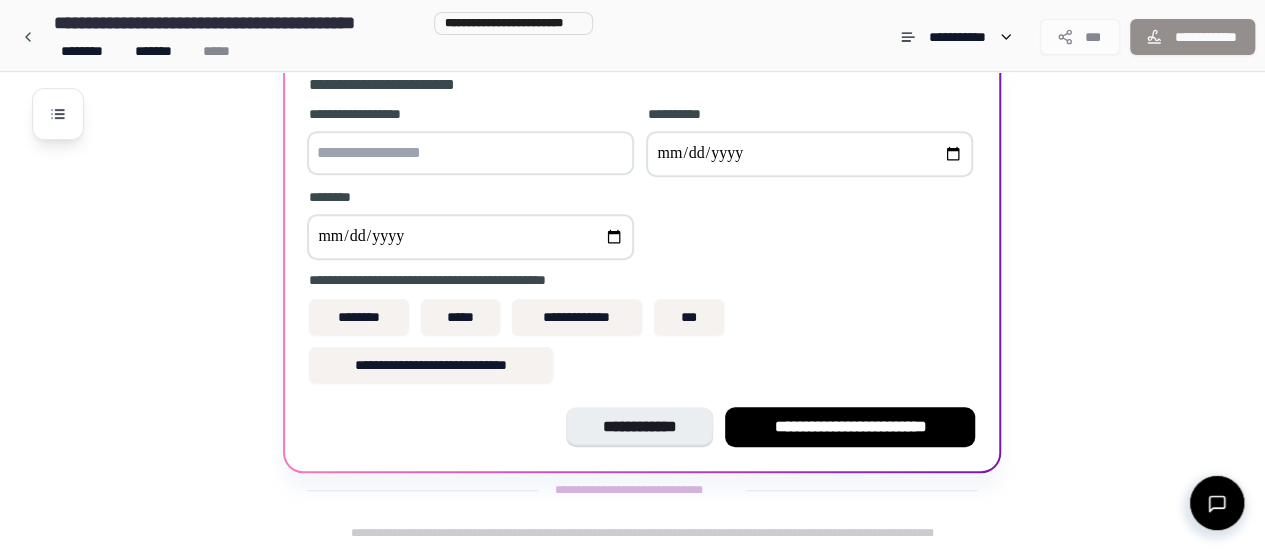 click at bounding box center (470, 153) 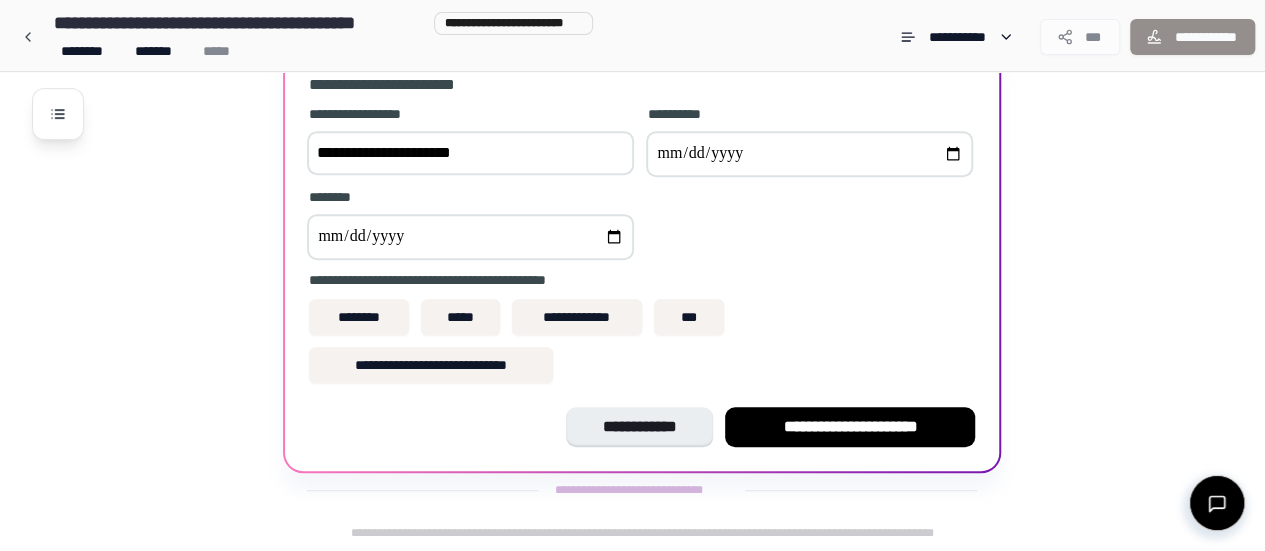 type on "**********" 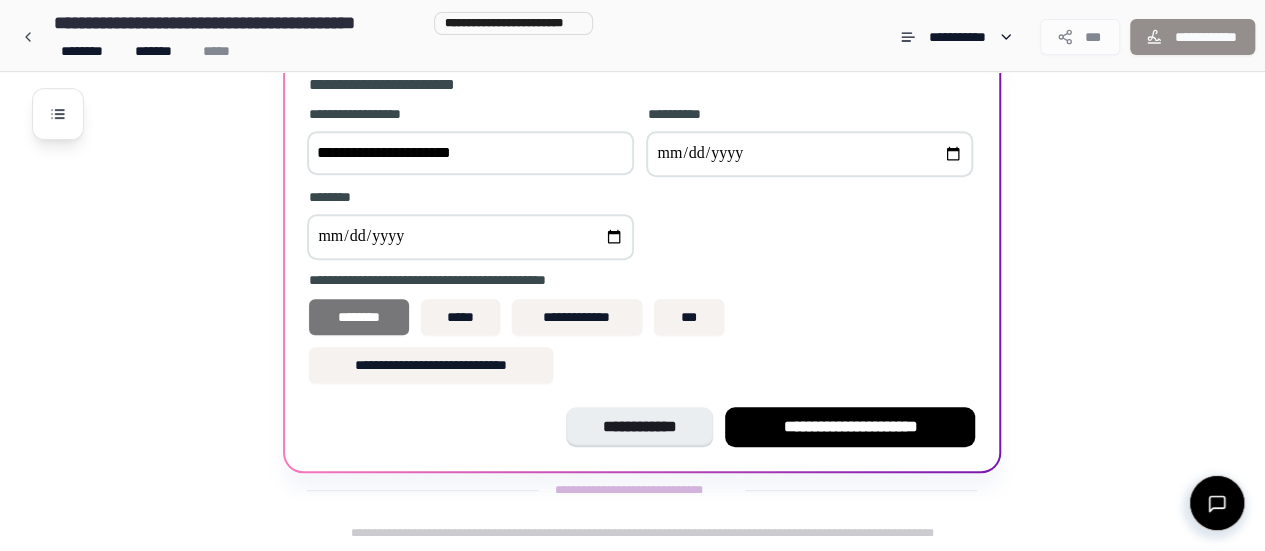click on "********" at bounding box center [359, 317] 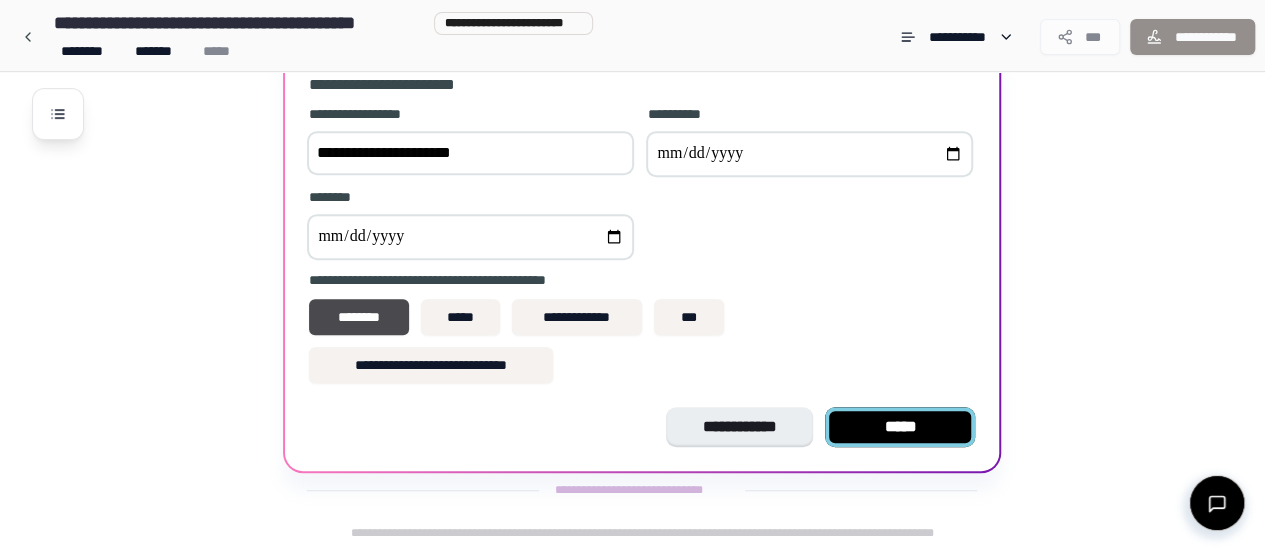 click on "*****" at bounding box center (900, 427) 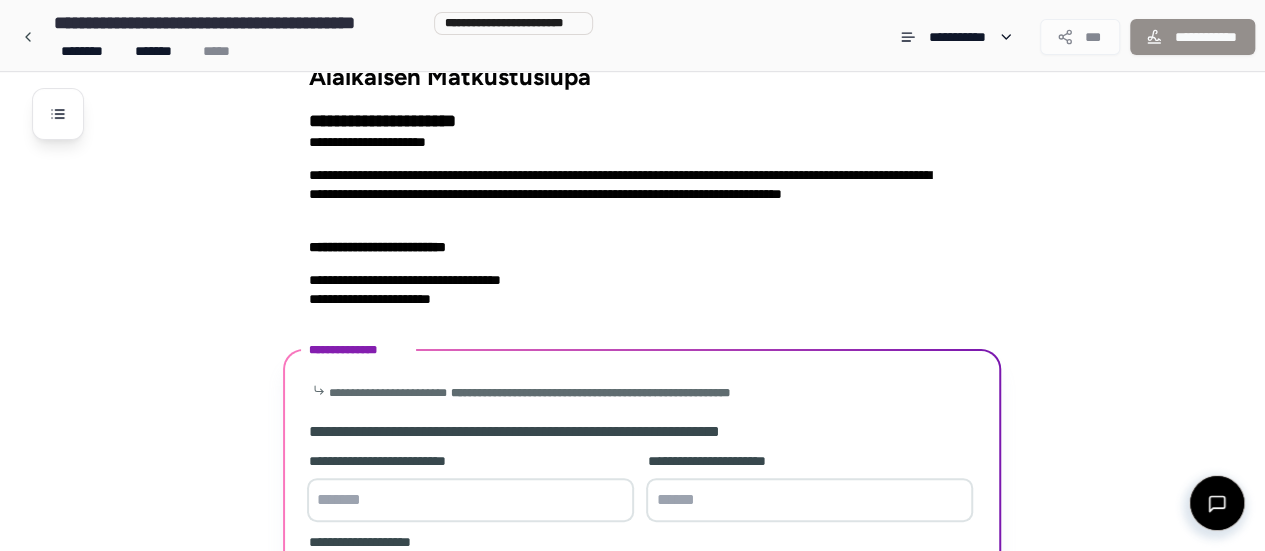 scroll, scrollTop: 260, scrollLeft: 0, axis: vertical 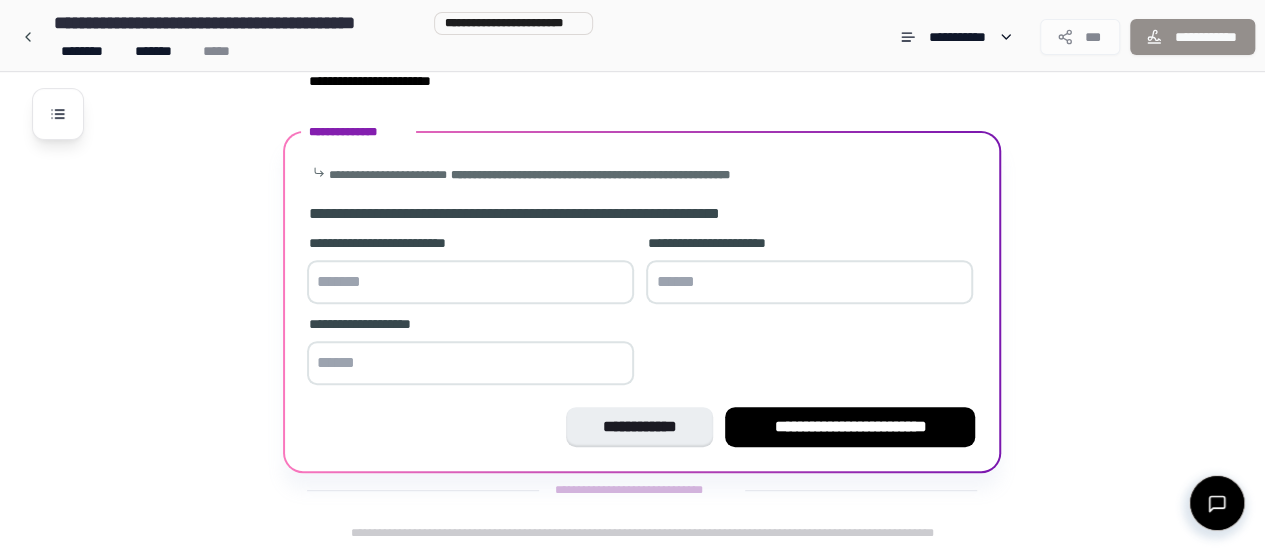 click at bounding box center [470, 282] 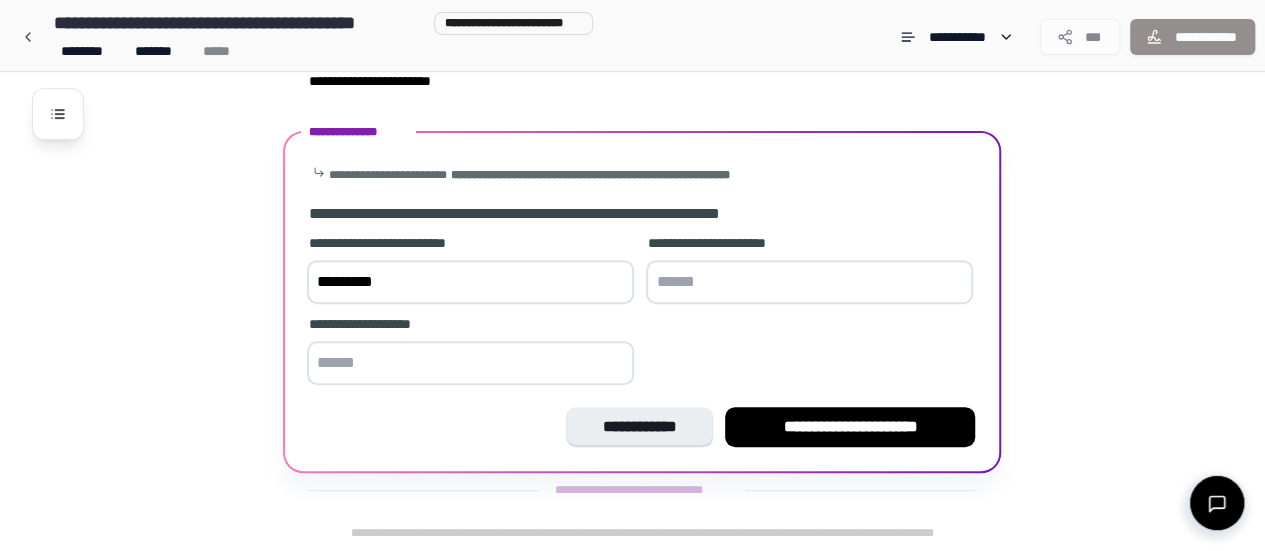 type on "*********" 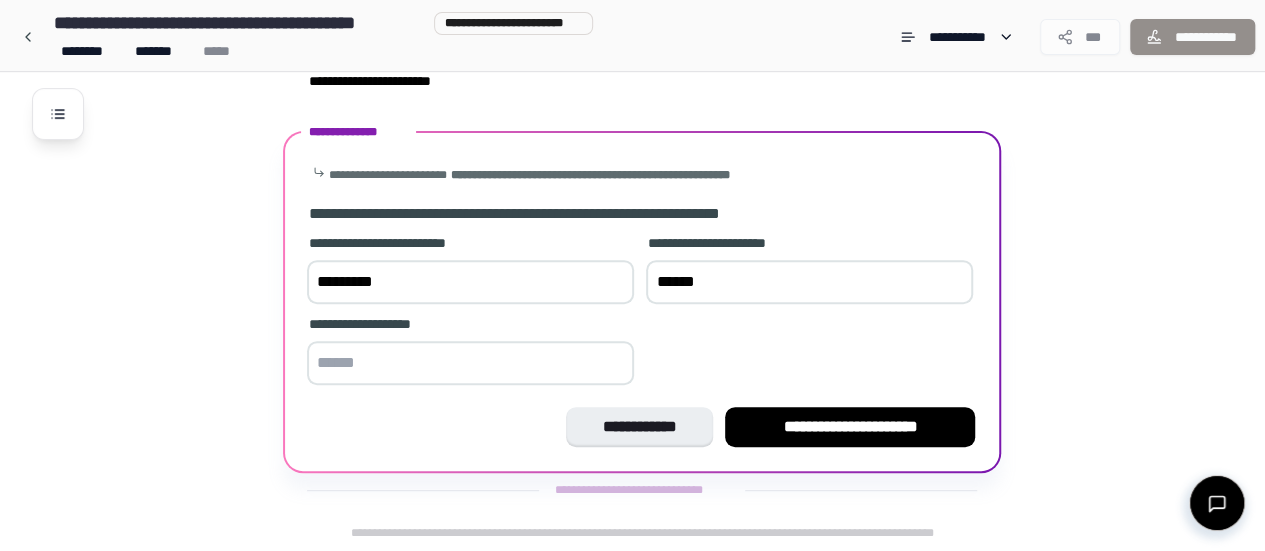 type on "******" 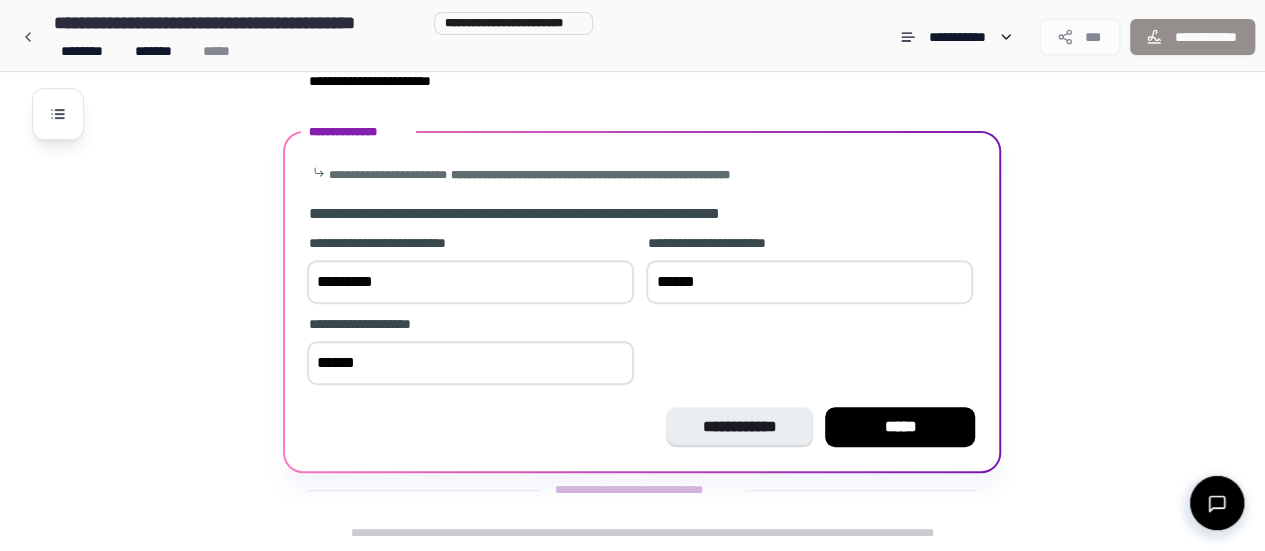 type on "******" 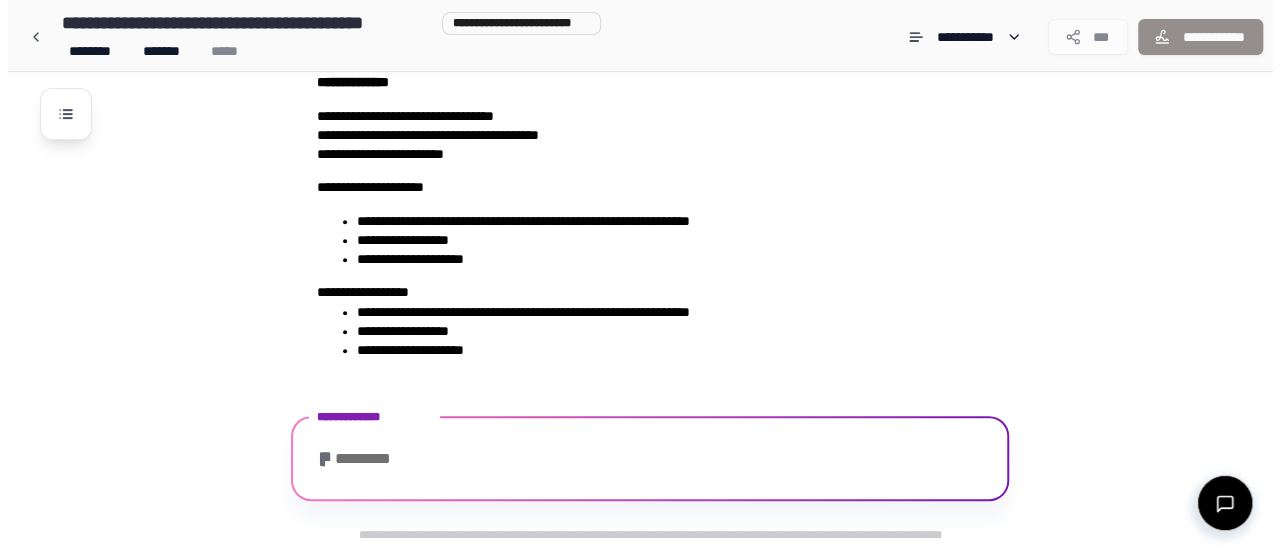 scroll, scrollTop: 390, scrollLeft: 0, axis: vertical 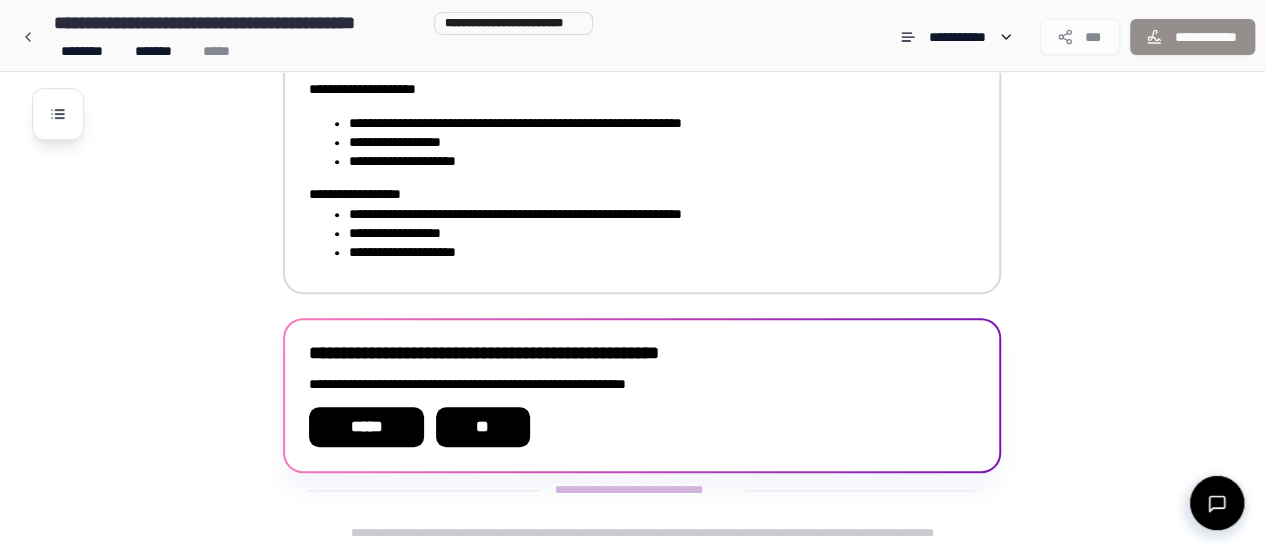 click on "**********" at bounding box center [648, 123] 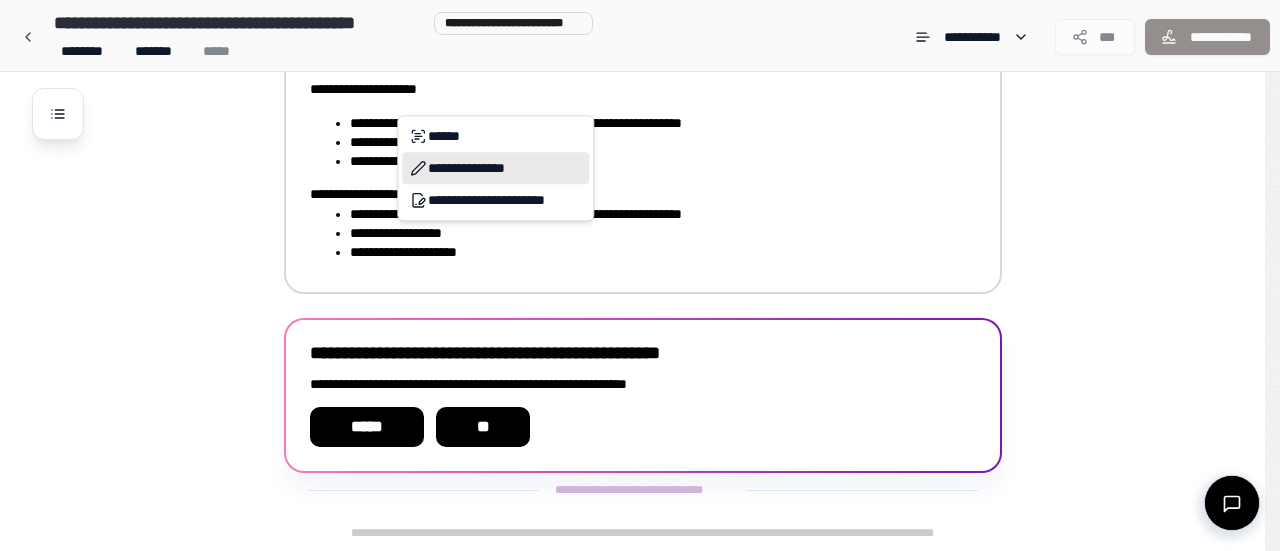 click on "**********" at bounding box center [495, 168] 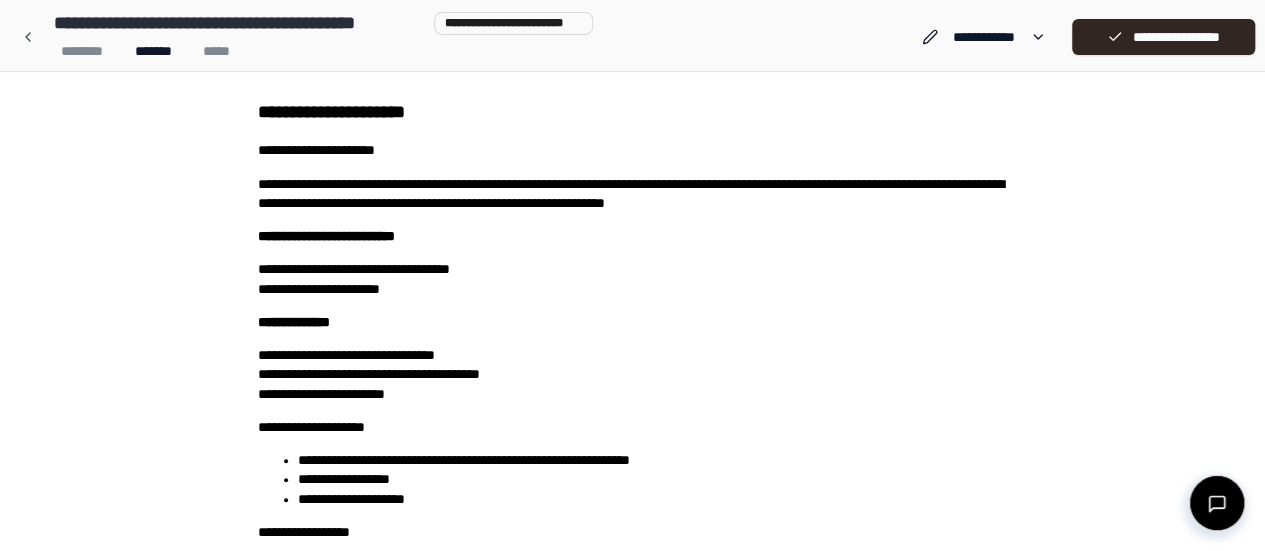 scroll, scrollTop: 200, scrollLeft: 0, axis: vertical 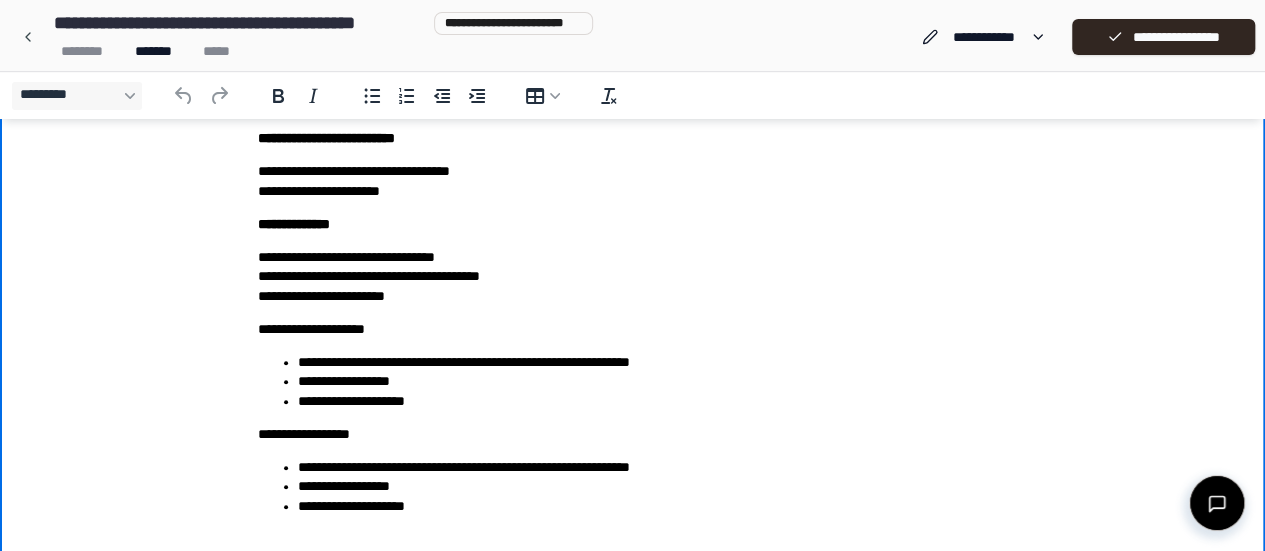 click on "**********" at bounding box center (653, 362) 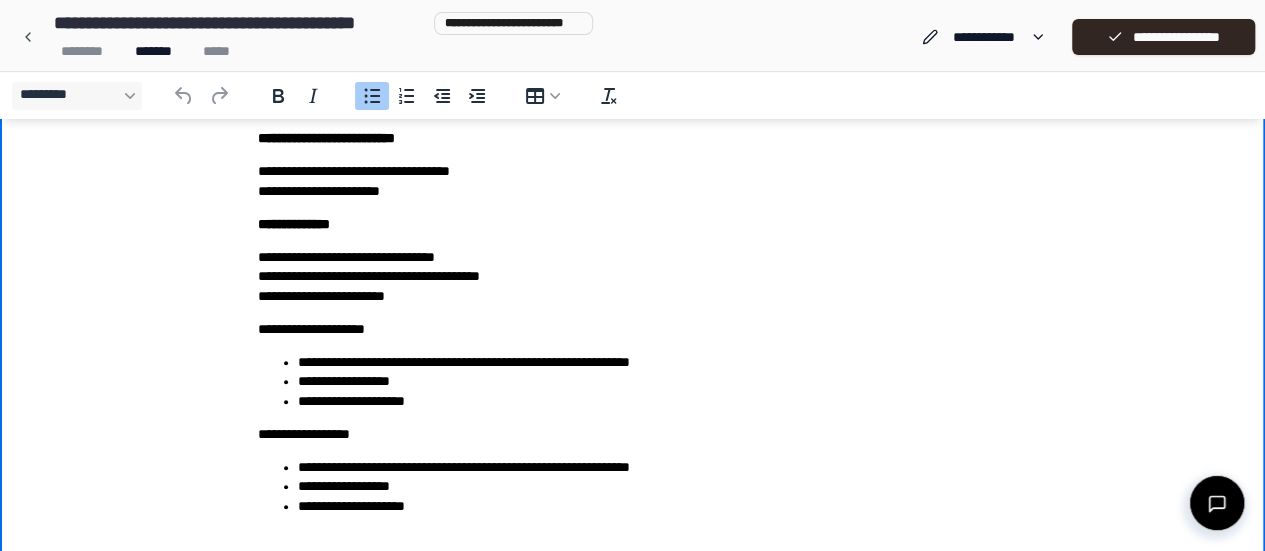 type 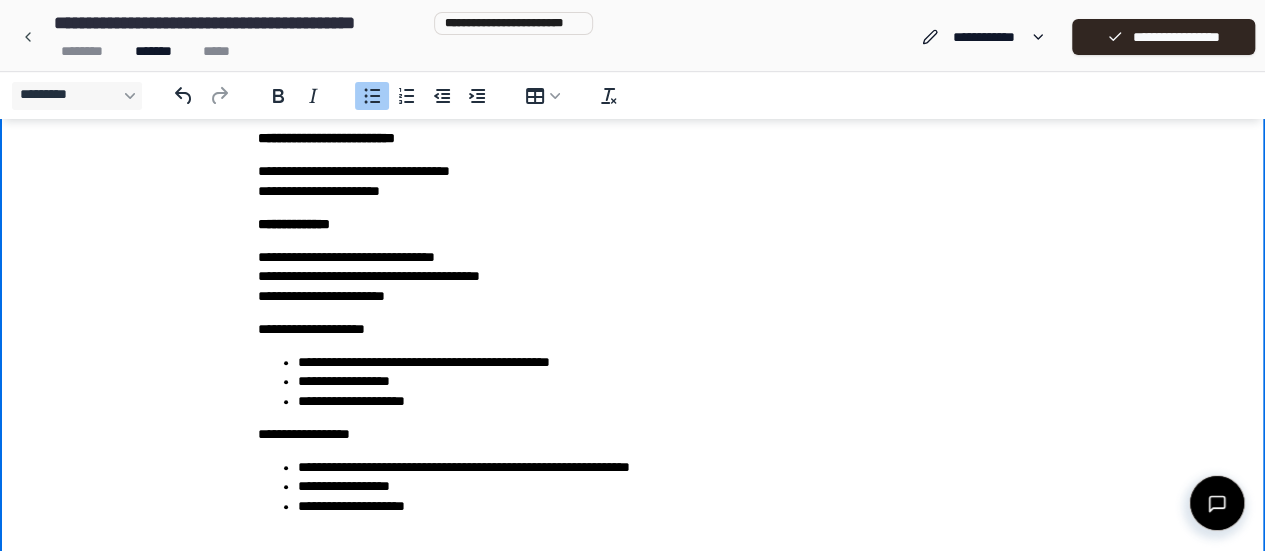click on "**********" at bounding box center (653, 467) 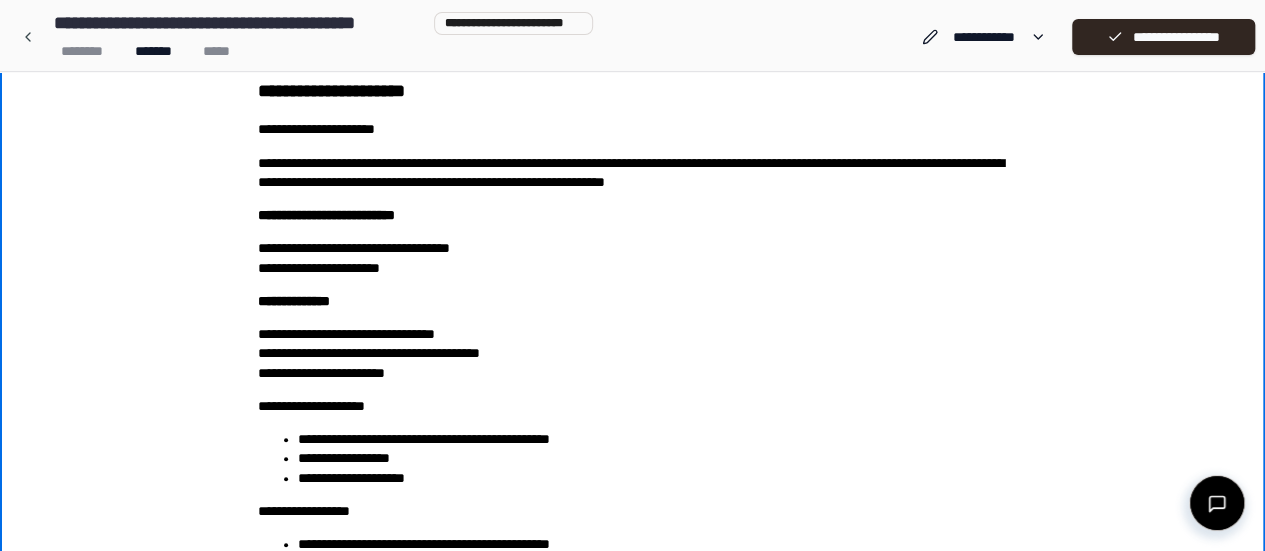 scroll, scrollTop: 0, scrollLeft: 0, axis: both 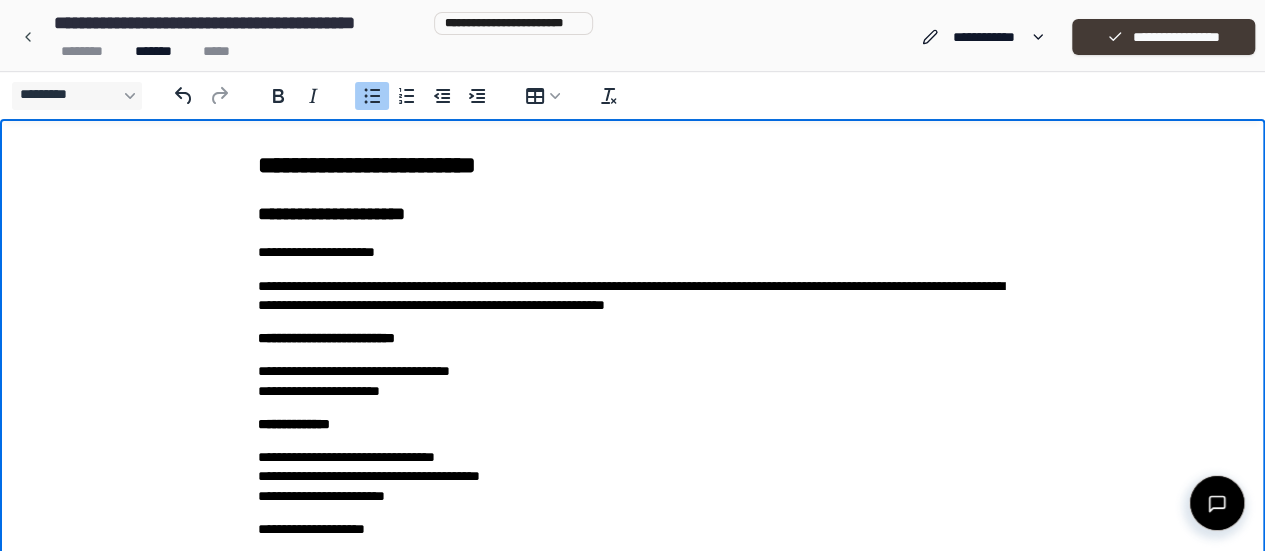 click on "**********" at bounding box center [1163, 37] 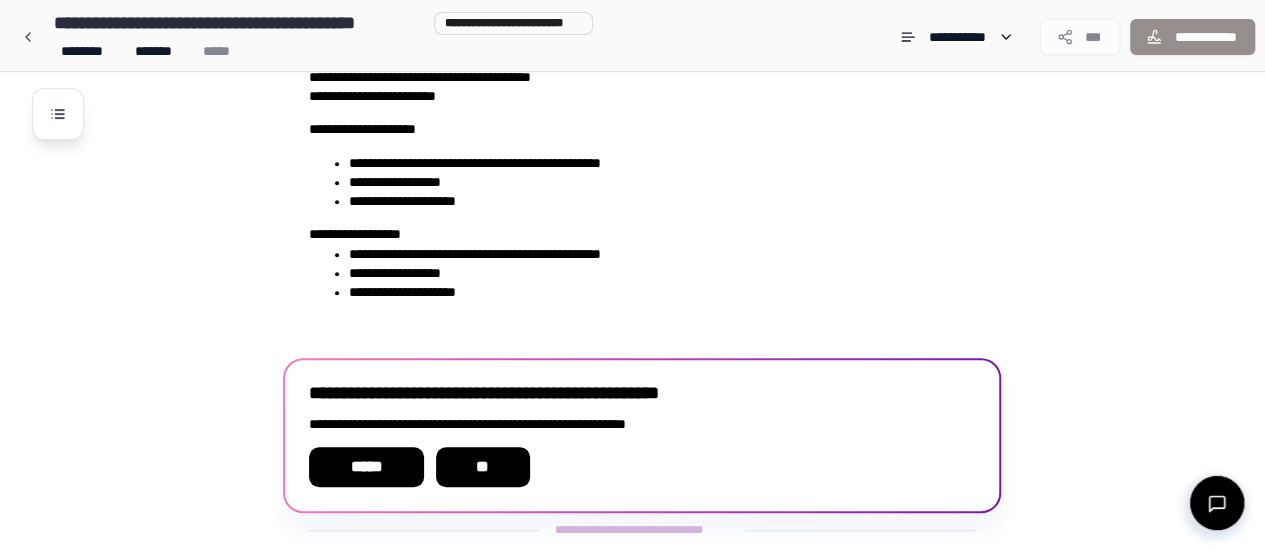 scroll, scrollTop: 390, scrollLeft: 0, axis: vertical 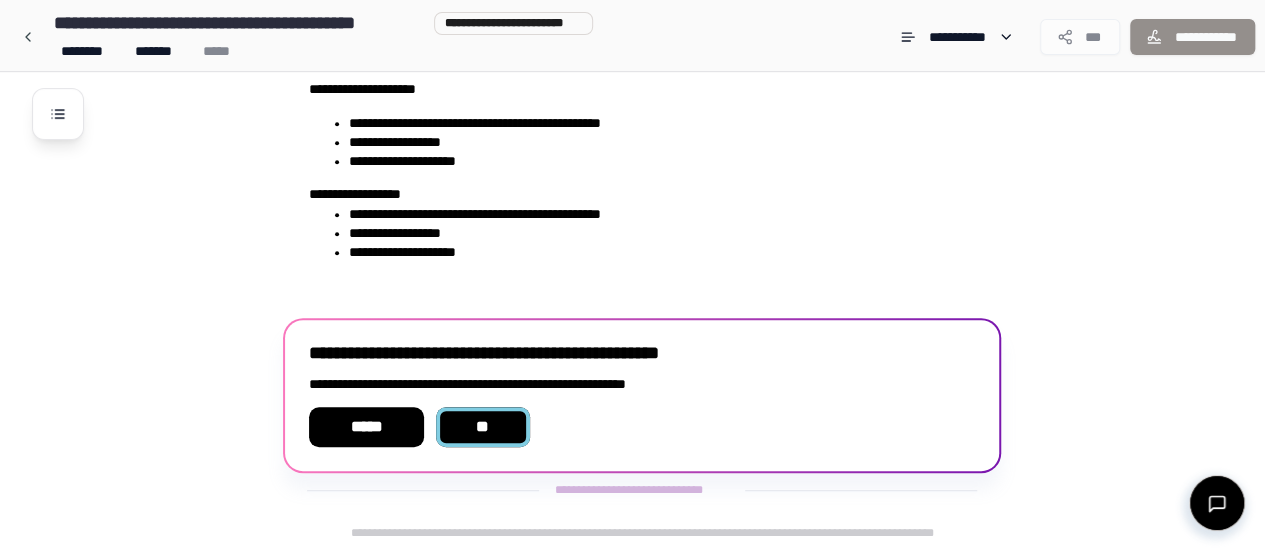 click on "**" at bounding box center (482, 427) 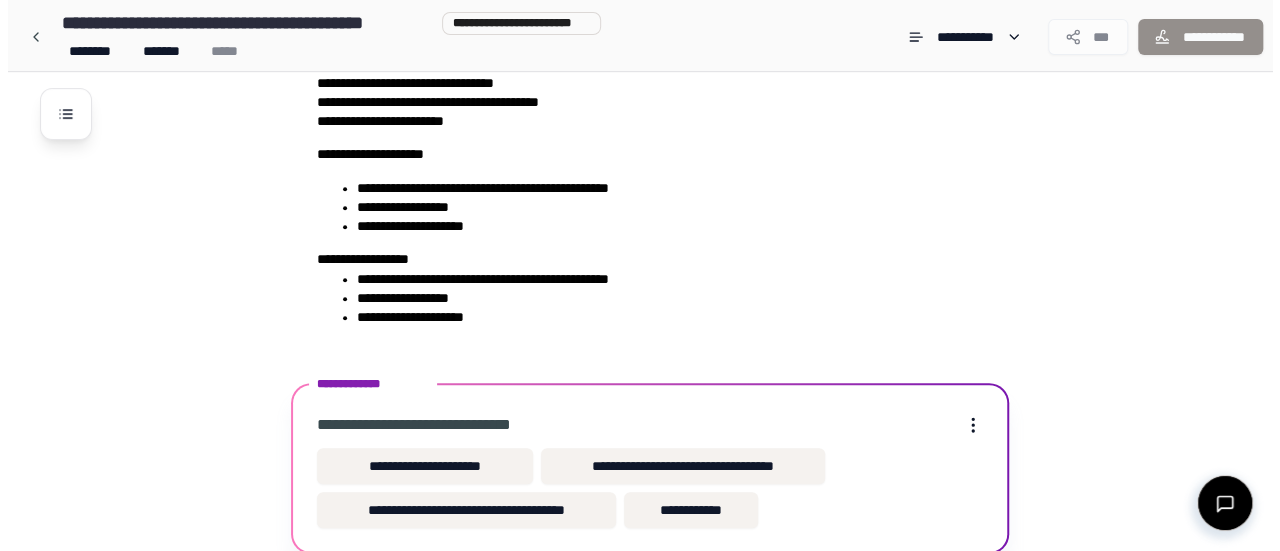 scroll, scrollTop: 206, scrollLeft: 0, axis: vertical 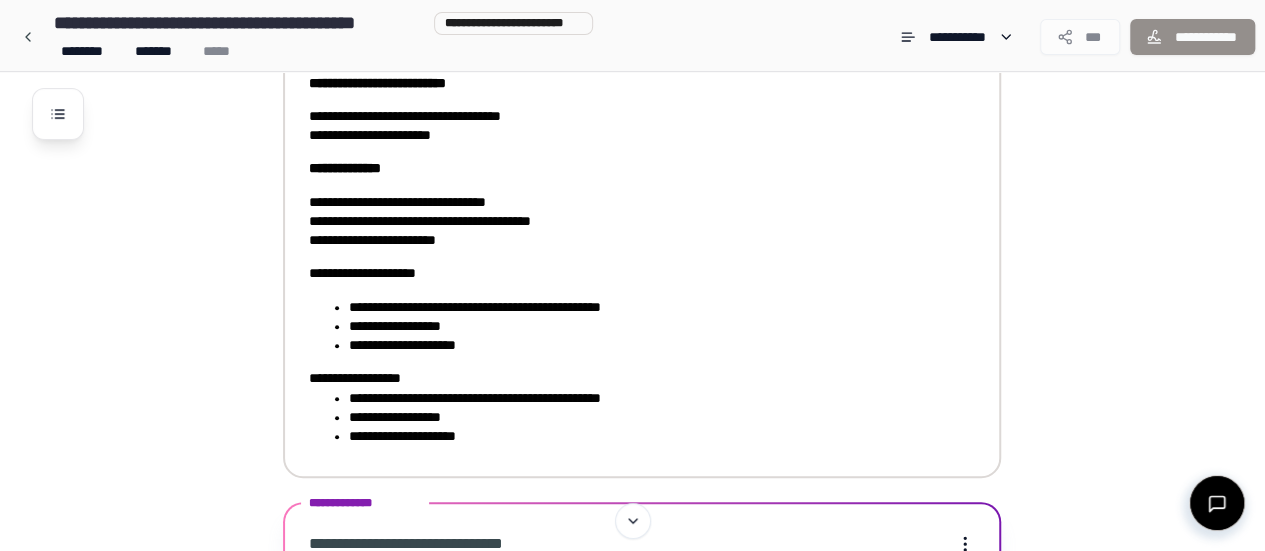 click on "**********" at bounding box center (628, 222) 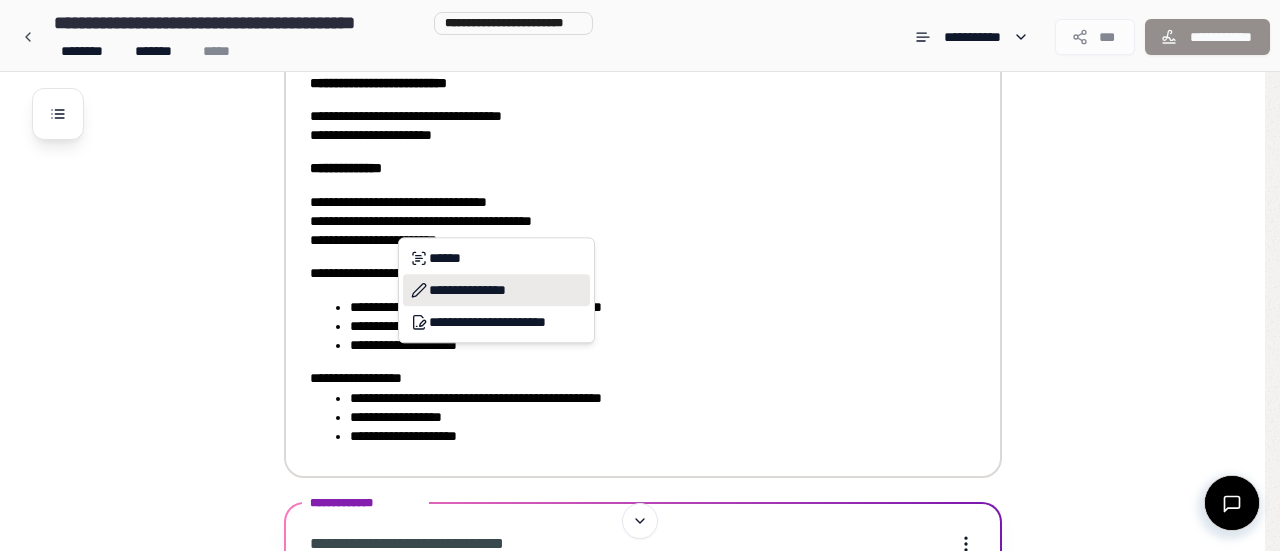 click on "**********" at bounding box center (496, 290) 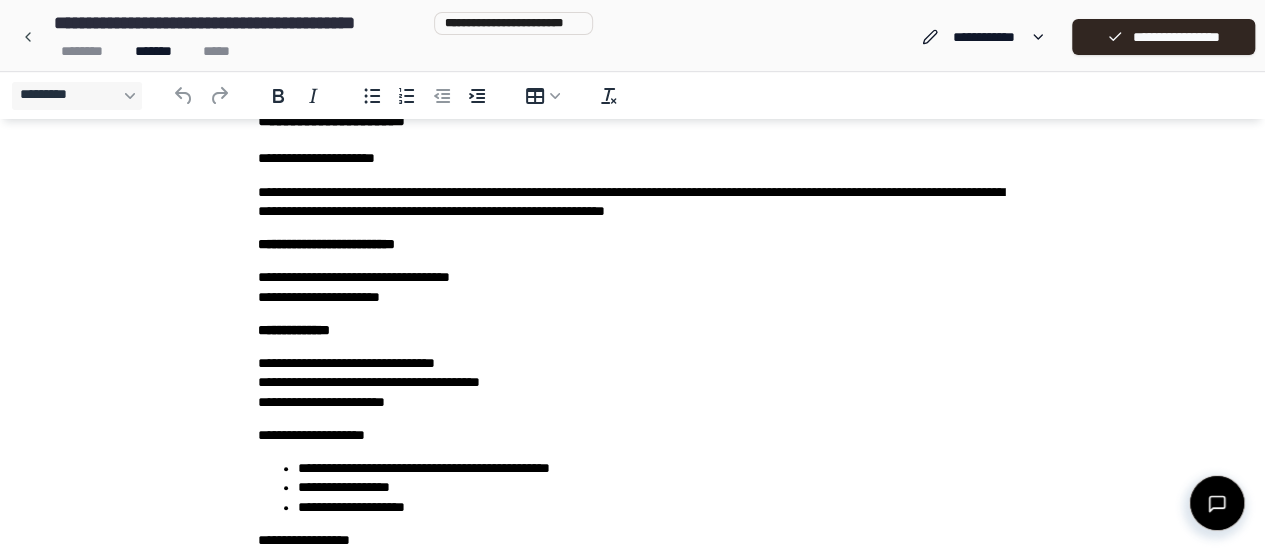 scroll, scrollTop: 200, scrollLeft: 0, axis: vertical 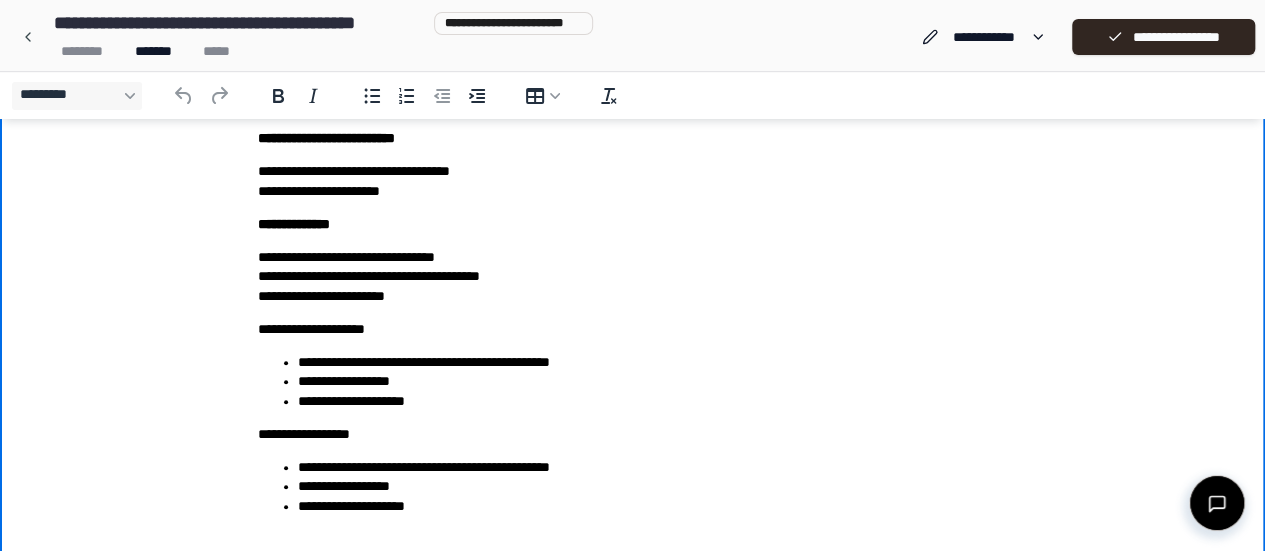 click on "**********" at bounding box center (633, 277) 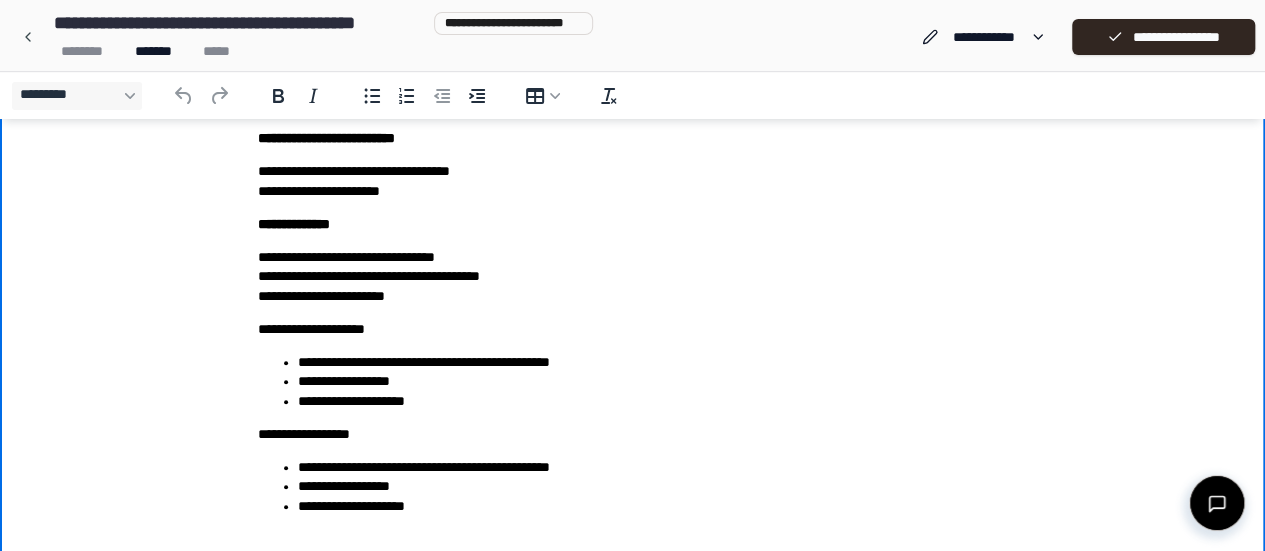 type 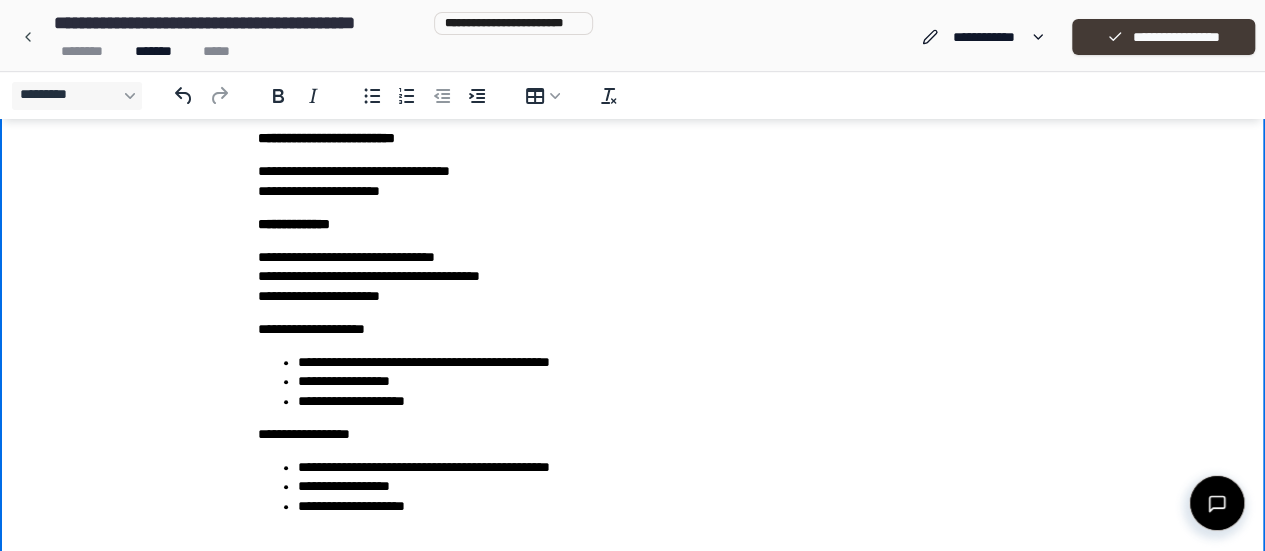 click on "**********" at bounding box center [1163, 37] 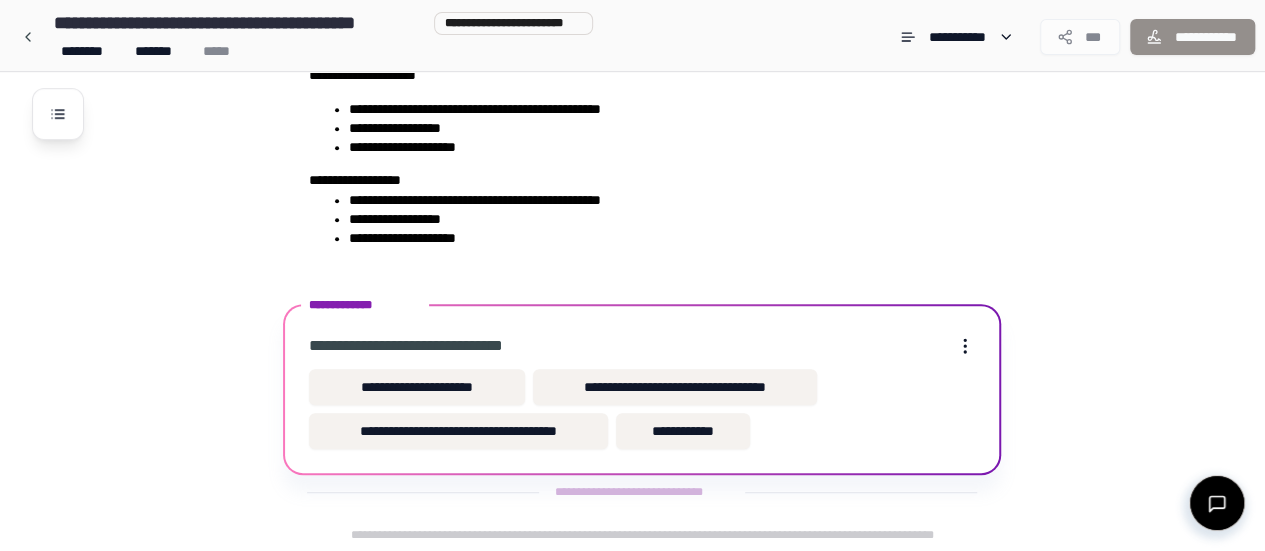 scroll, scrollTop: 406, scrollLeft: 0, axis: vertical 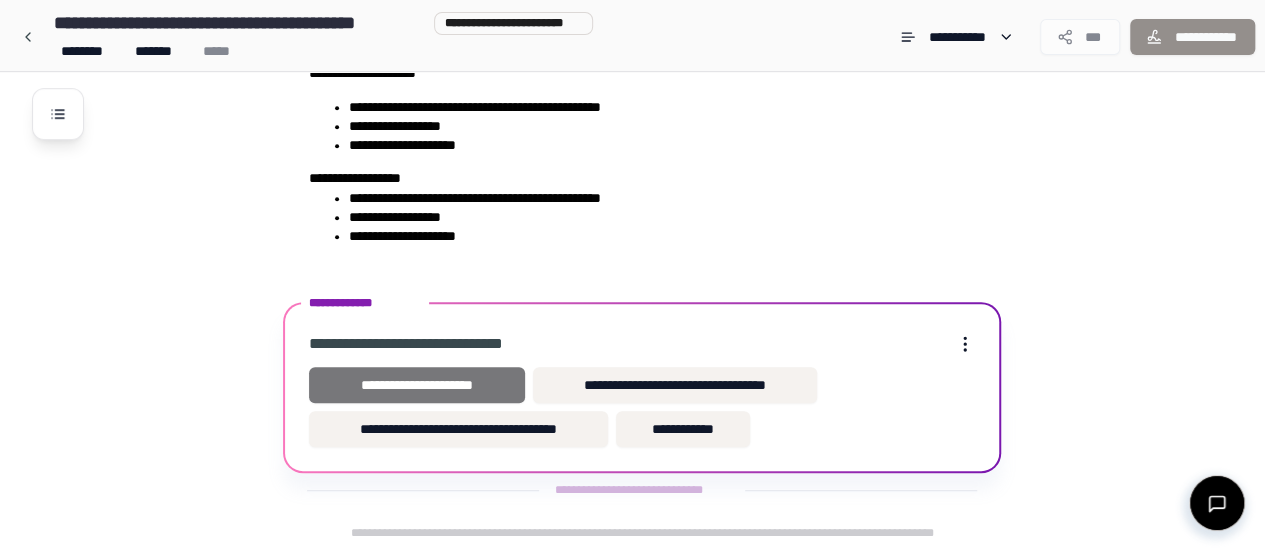 click on "**********" at bounding box center [417, 385] 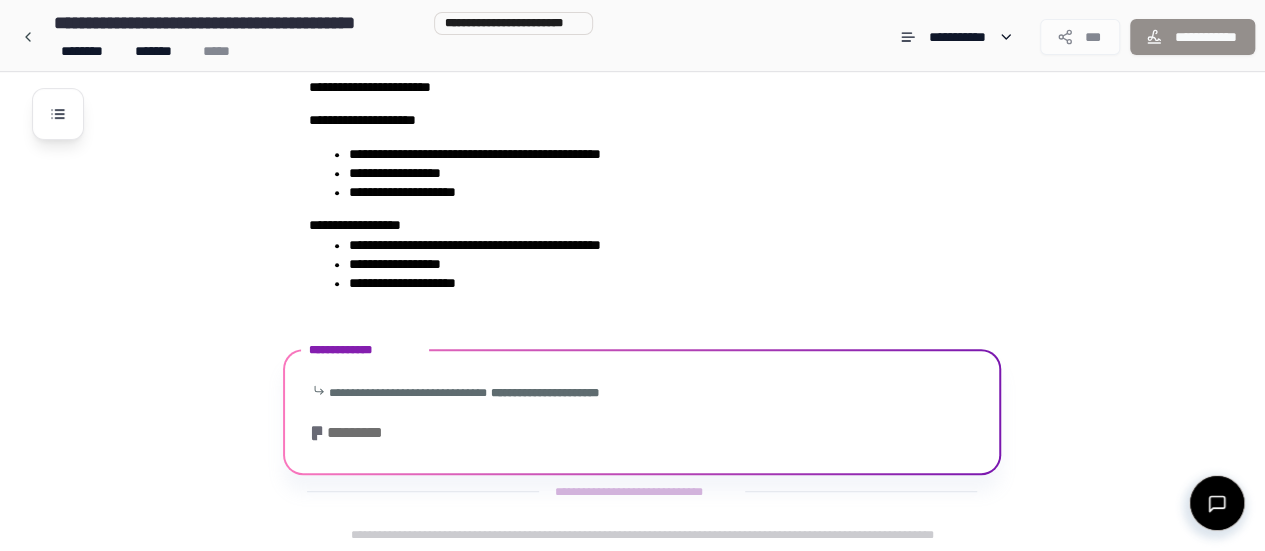 scroll, scrollTop: 577, scrollLeft: 0, axis: vertical 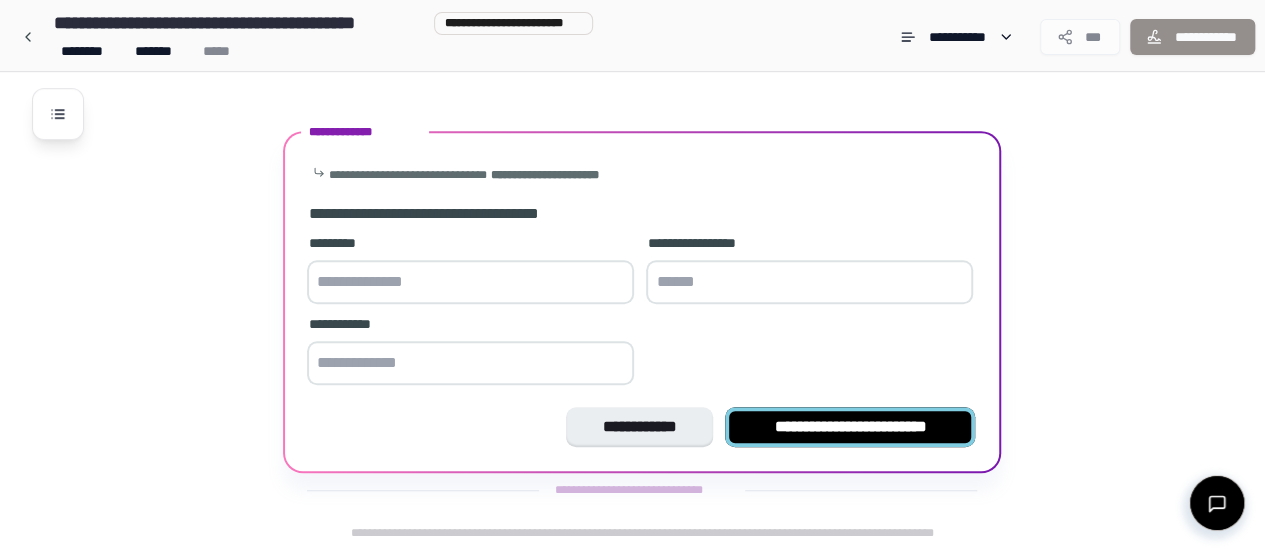 click on "**********" at bounding box center [850, 427] 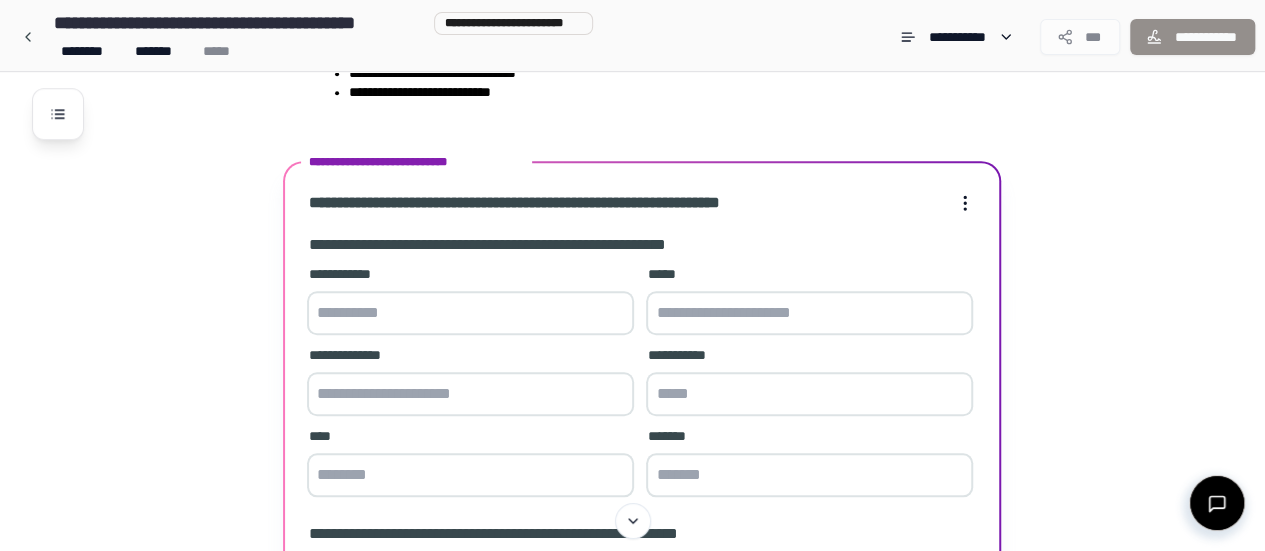 scroll, scrollTop: 788, scrollLeft: 0, axis: vertical 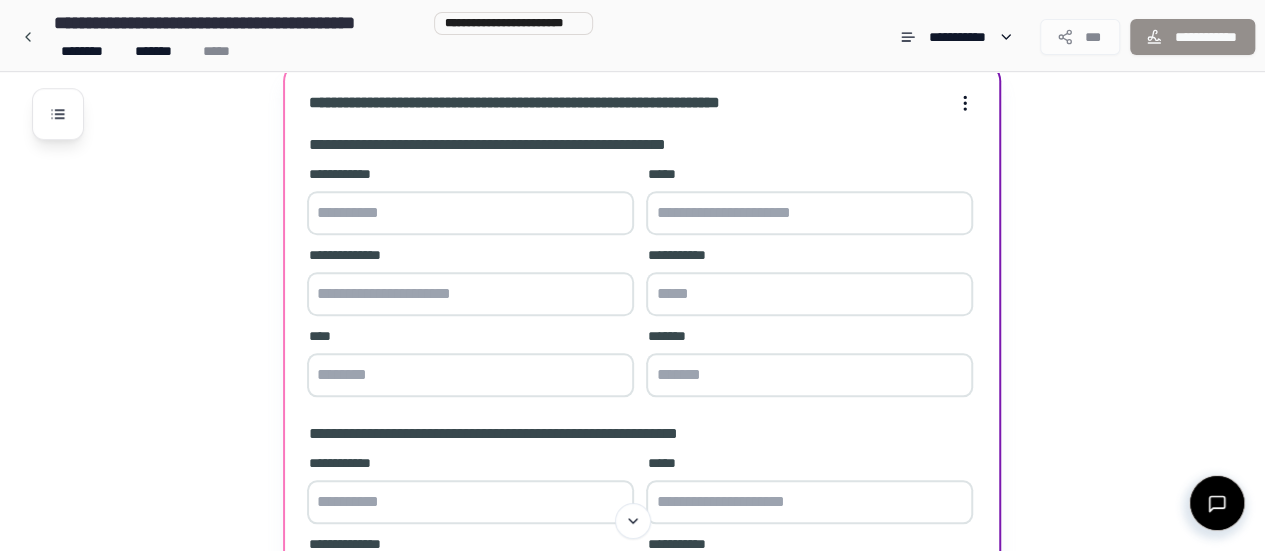 click at bounding box center [470, 213] 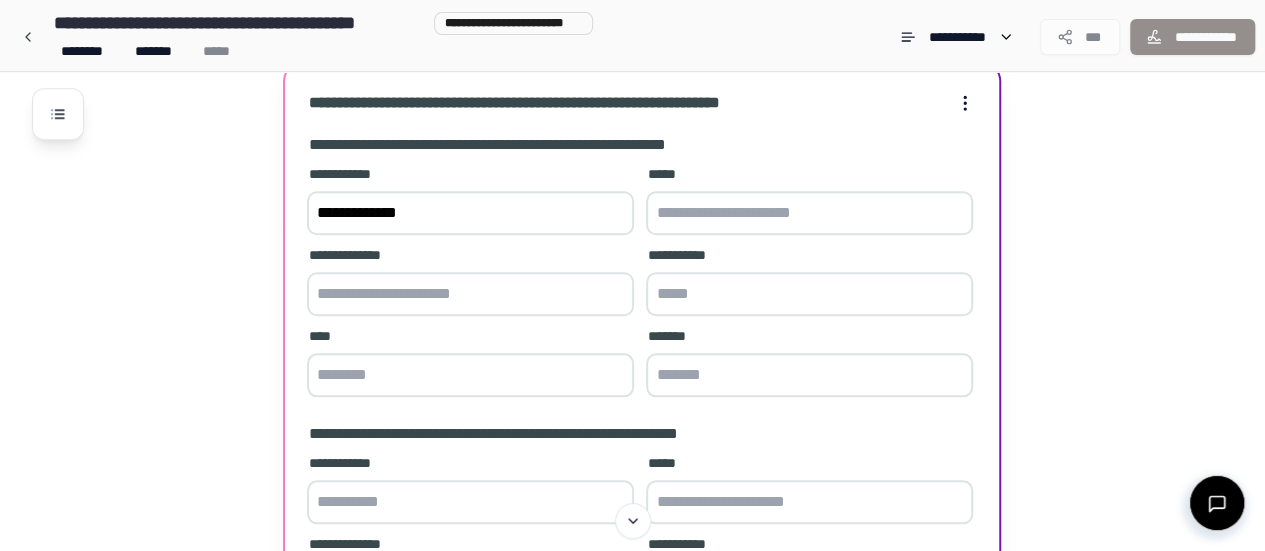 type on "**********" 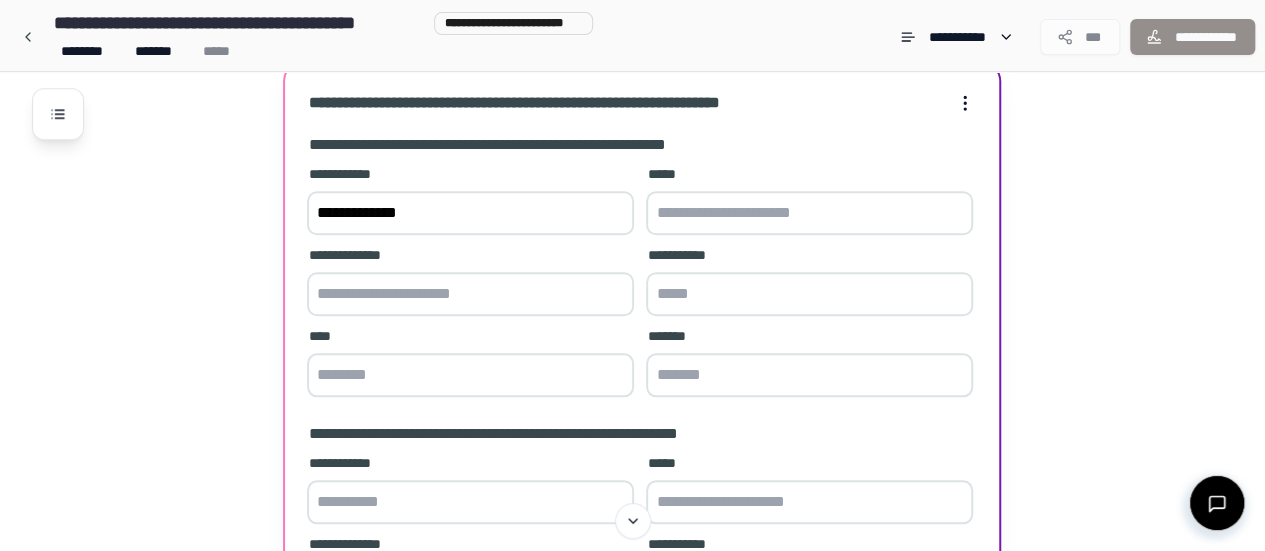 click at bounding box center (809, 213) 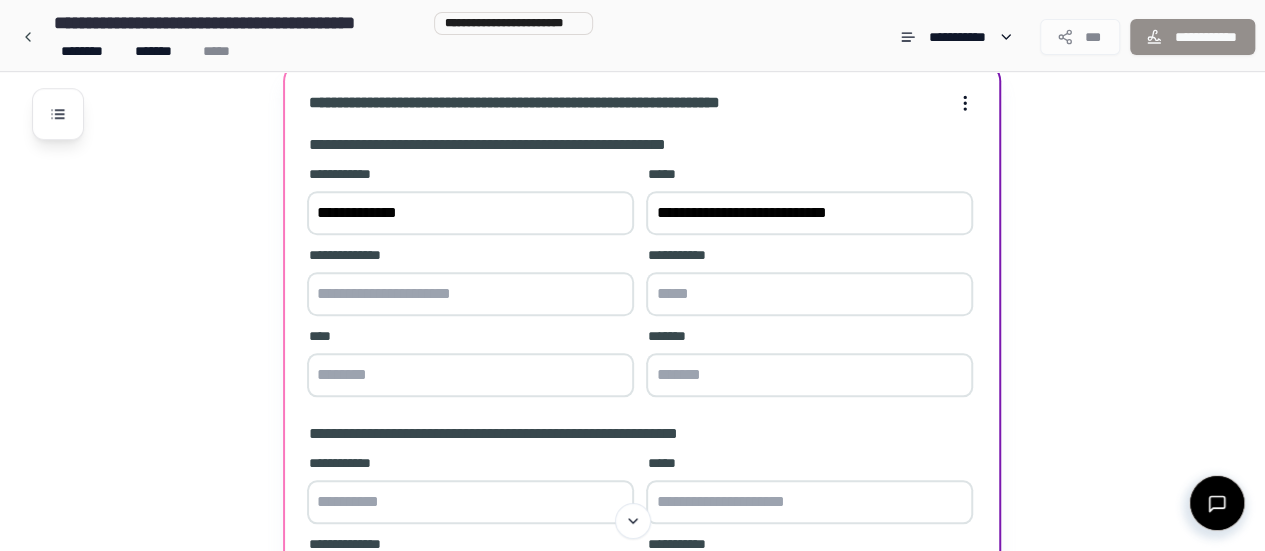 type on "**********" 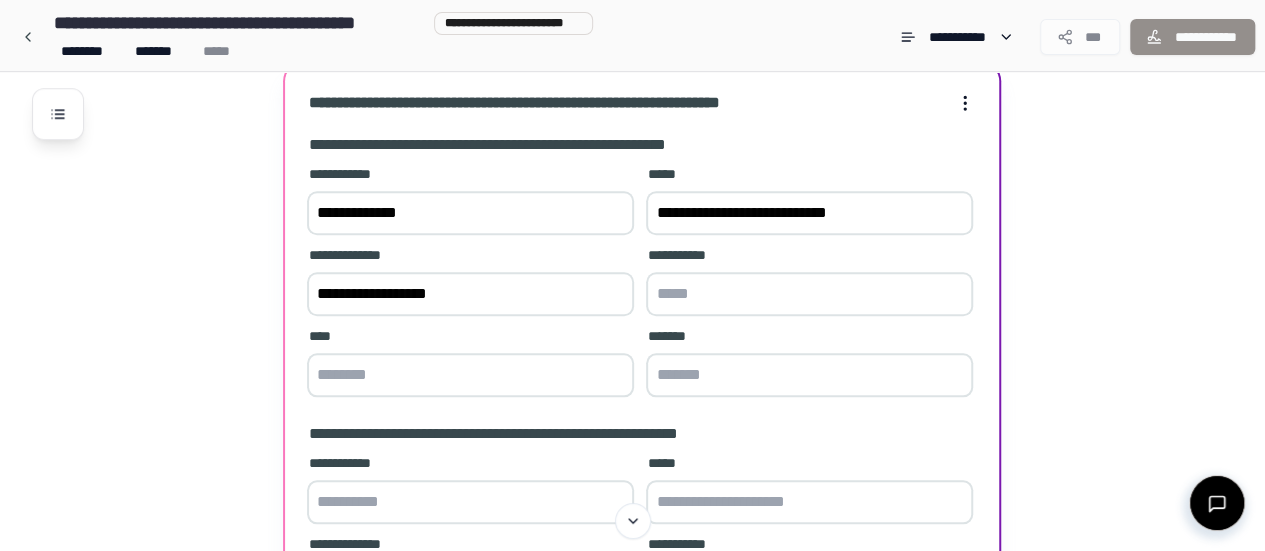 type on "**********" 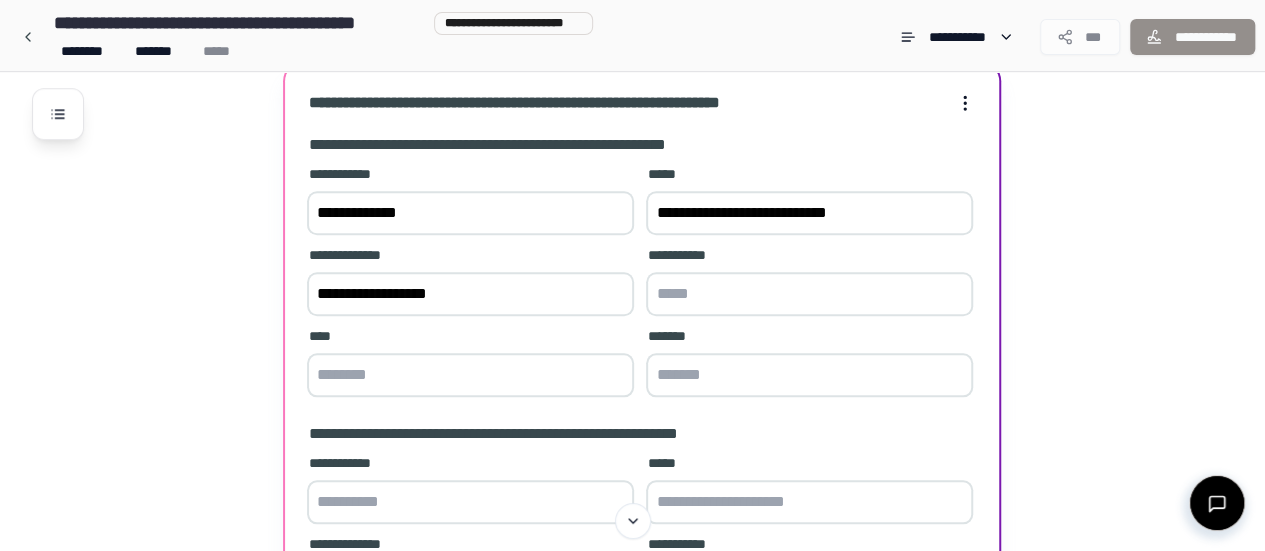click at bounding box center (809, 294) 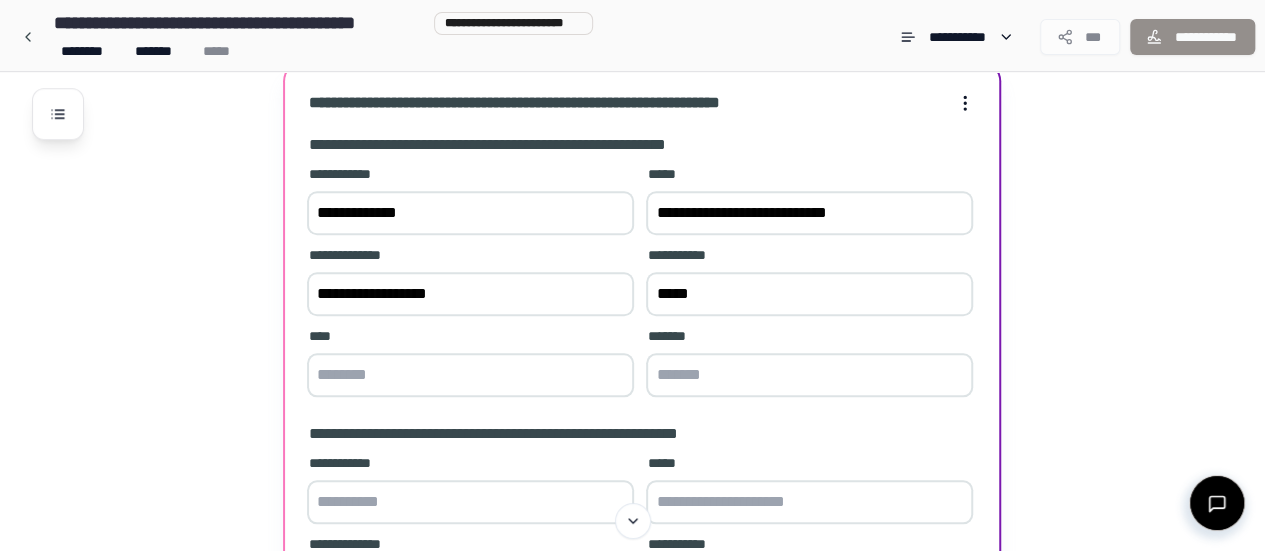 type on "*****" 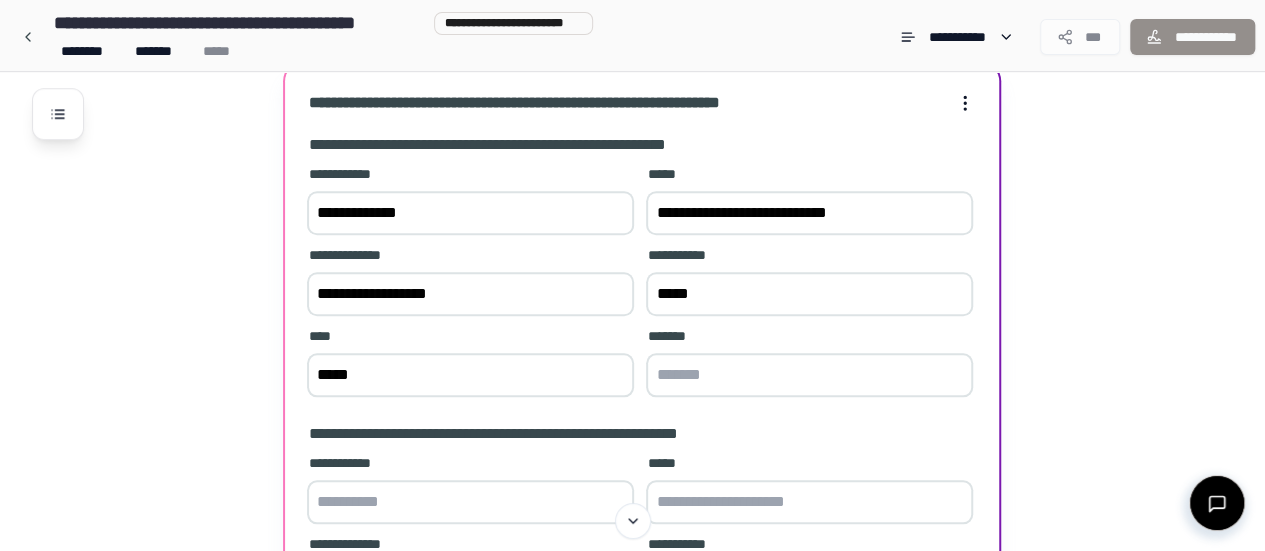 type on "*****" 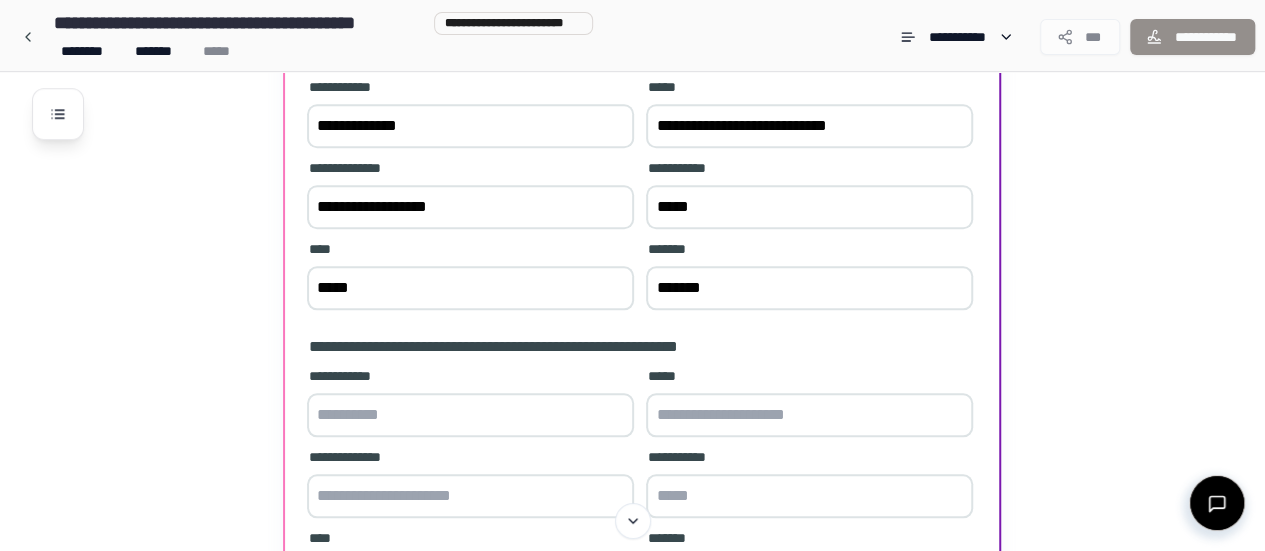scroll, scrollTop: 988, scrollLeft: 0, axis: vertical 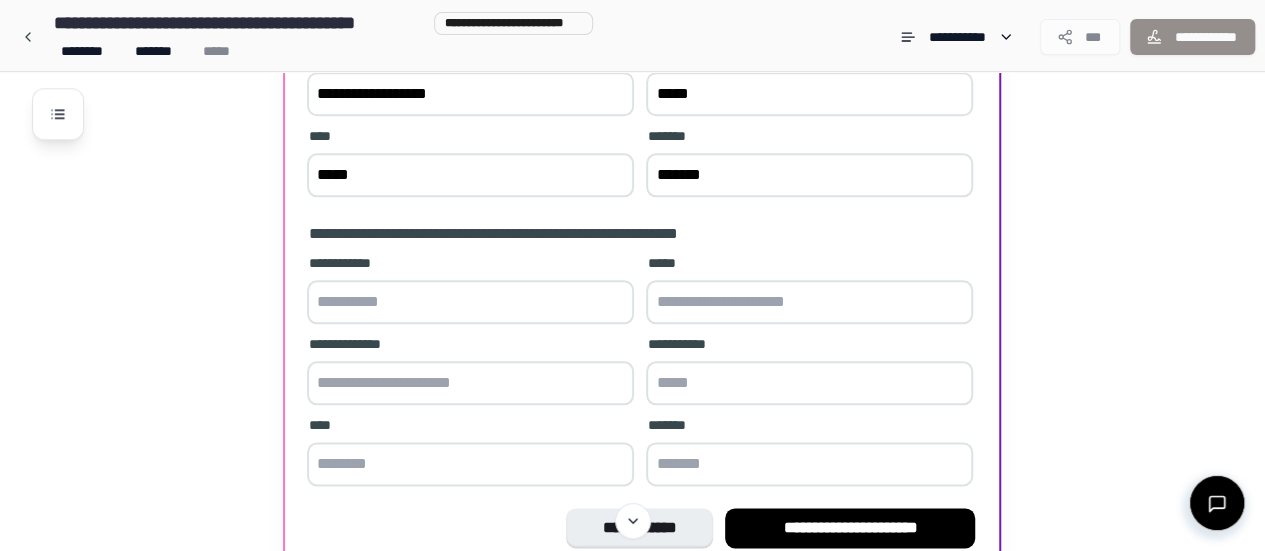 type on "*******" 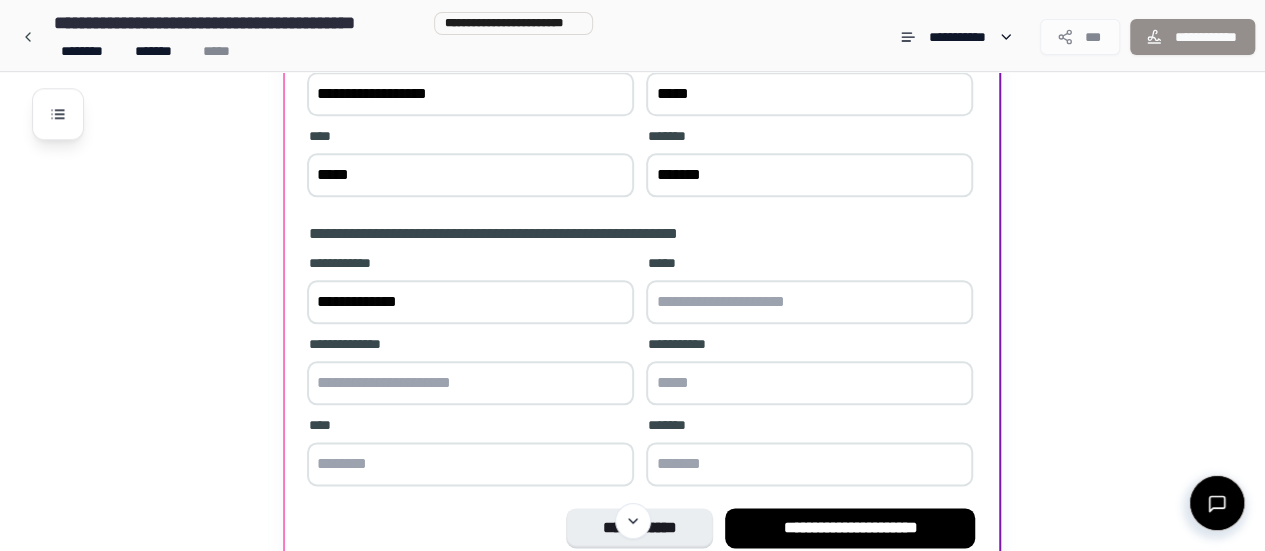 type on "**********" 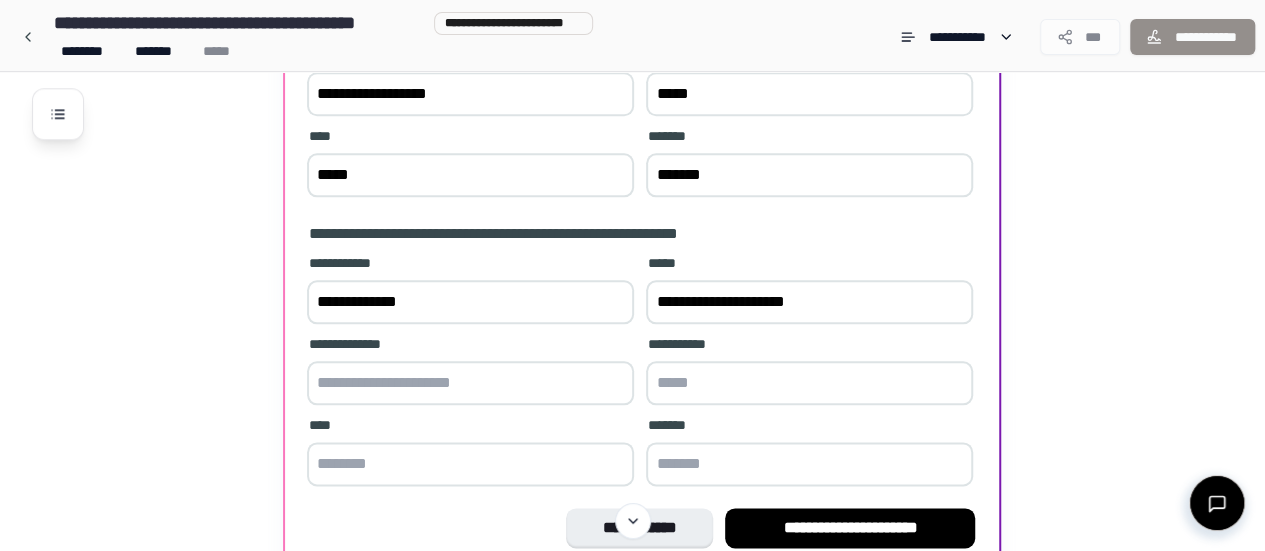 type on "**********" 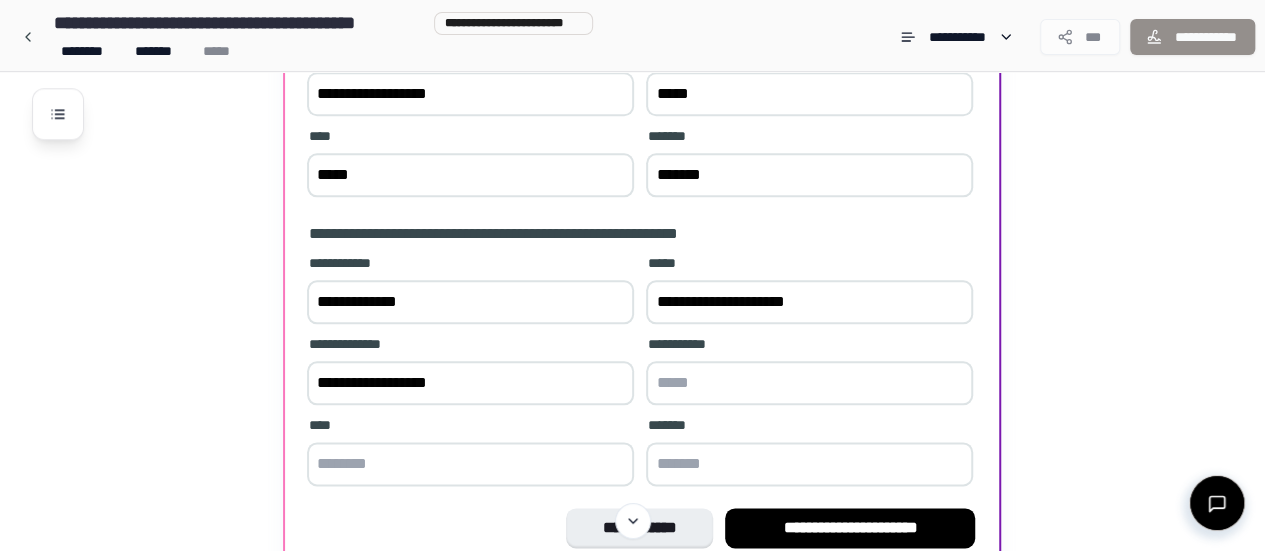 type on "**********" 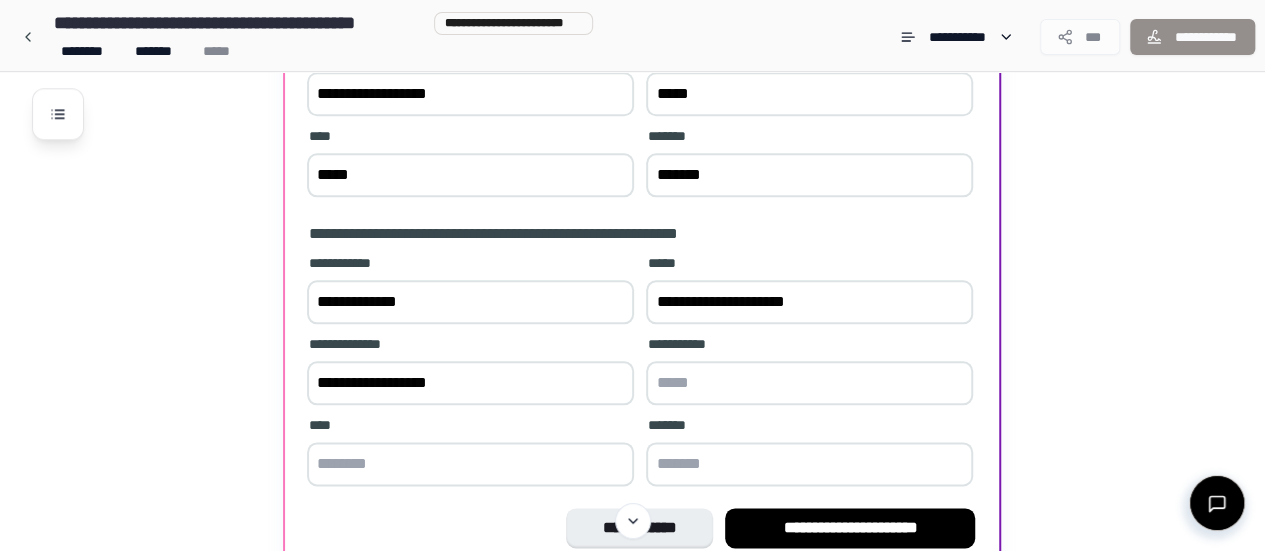 type on "*" 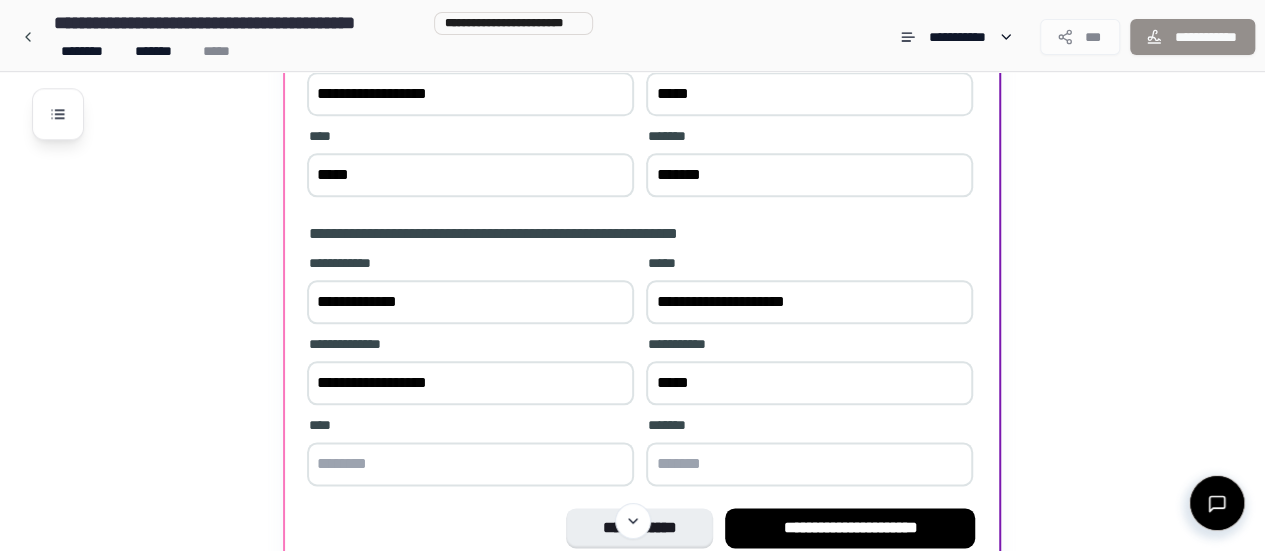 type on "*****" 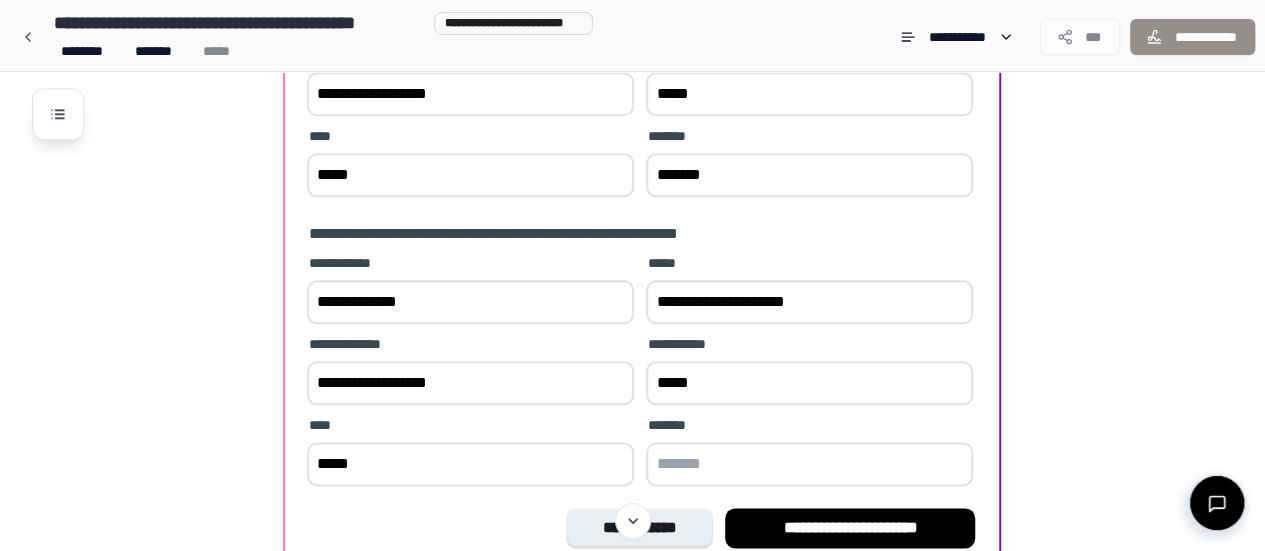type on "*****" 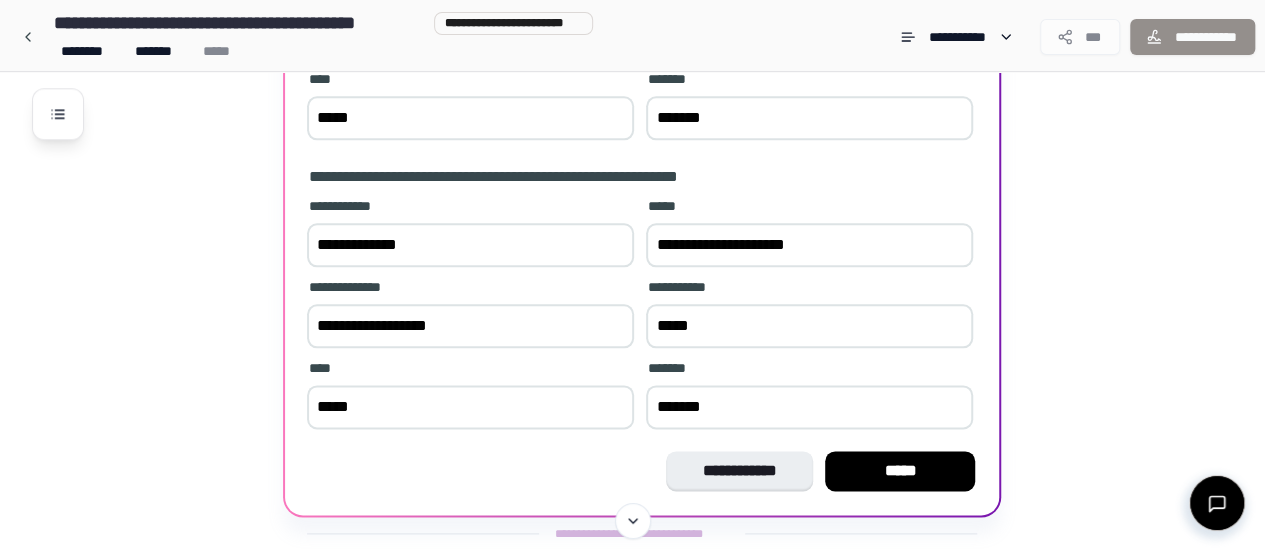 scroll, scrollTop: 1088, scrollLeft: 0, axis: vertical 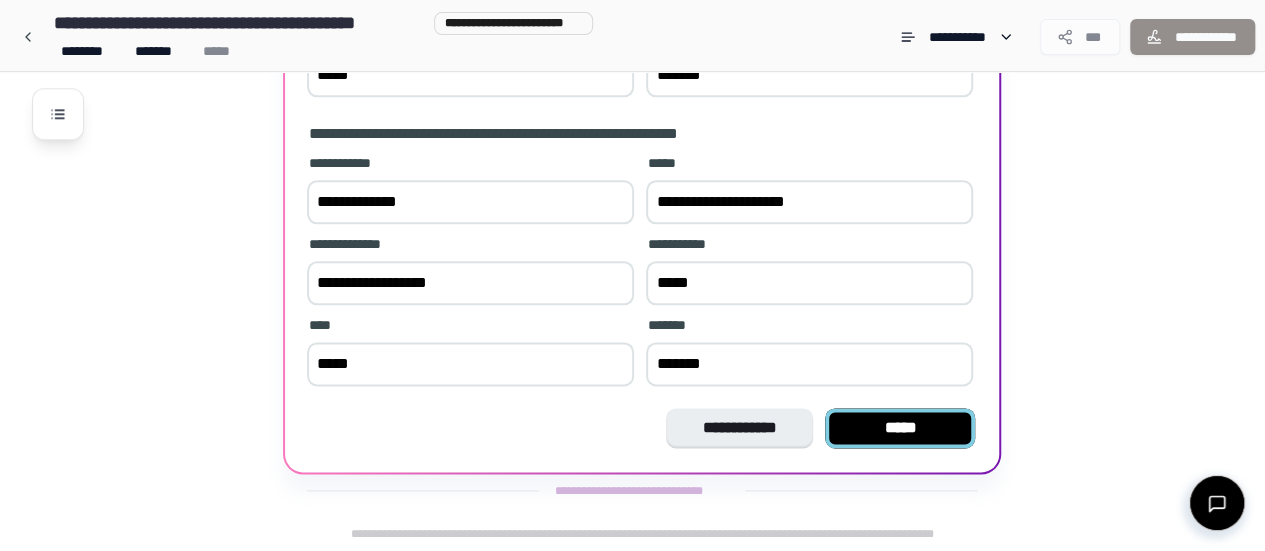 type on "*******" 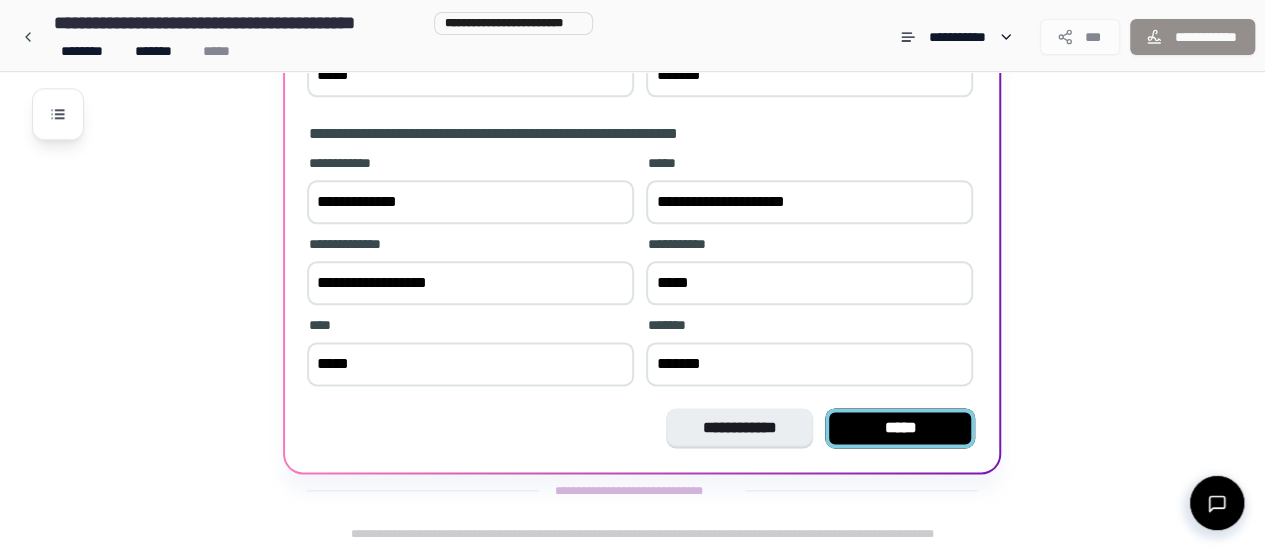 click on "*****" at bounding box center [900, 428] 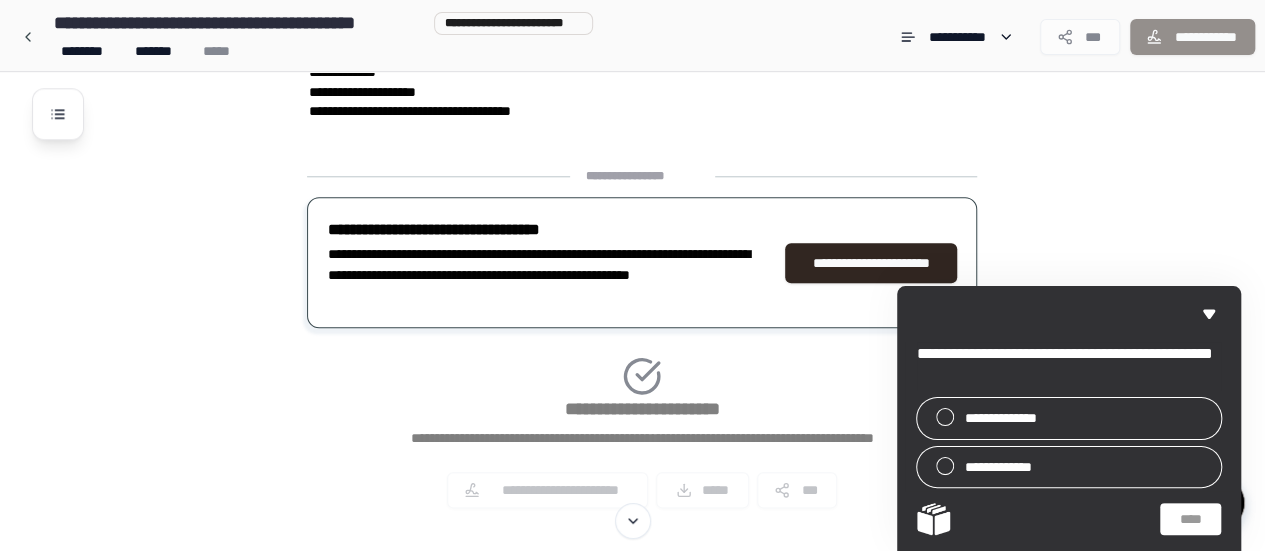 scroll, scrollTop: 958, scrollLeft: 0, axis: vertical 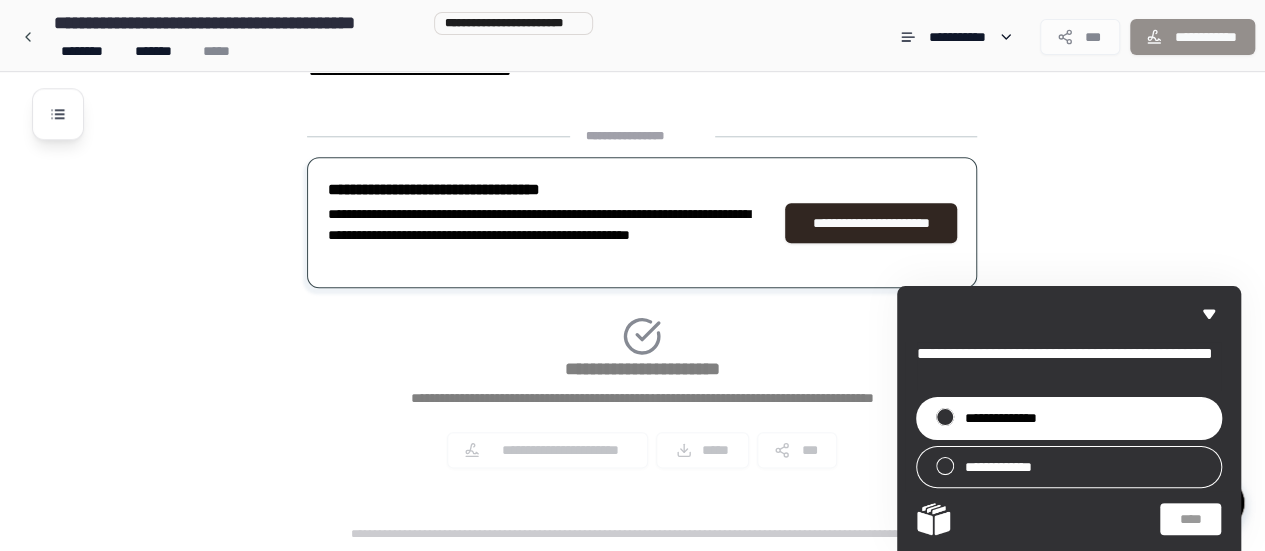 click on "**********" at bounding box center (1011, 418) 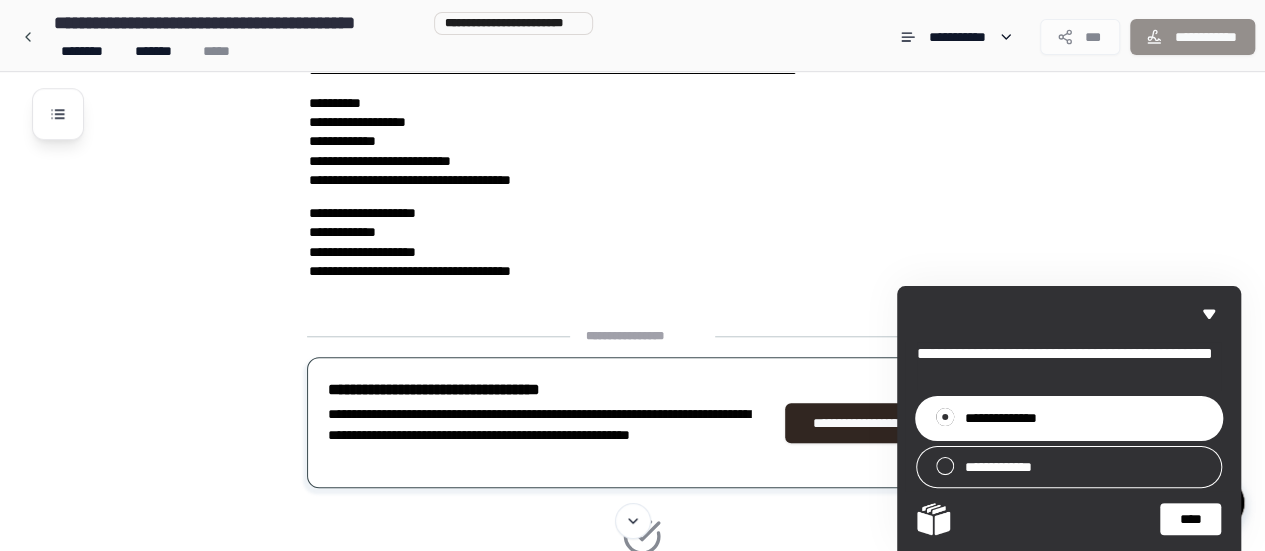 scroll, scrollTop: 958, scrollLeft: 0, axis: vertical 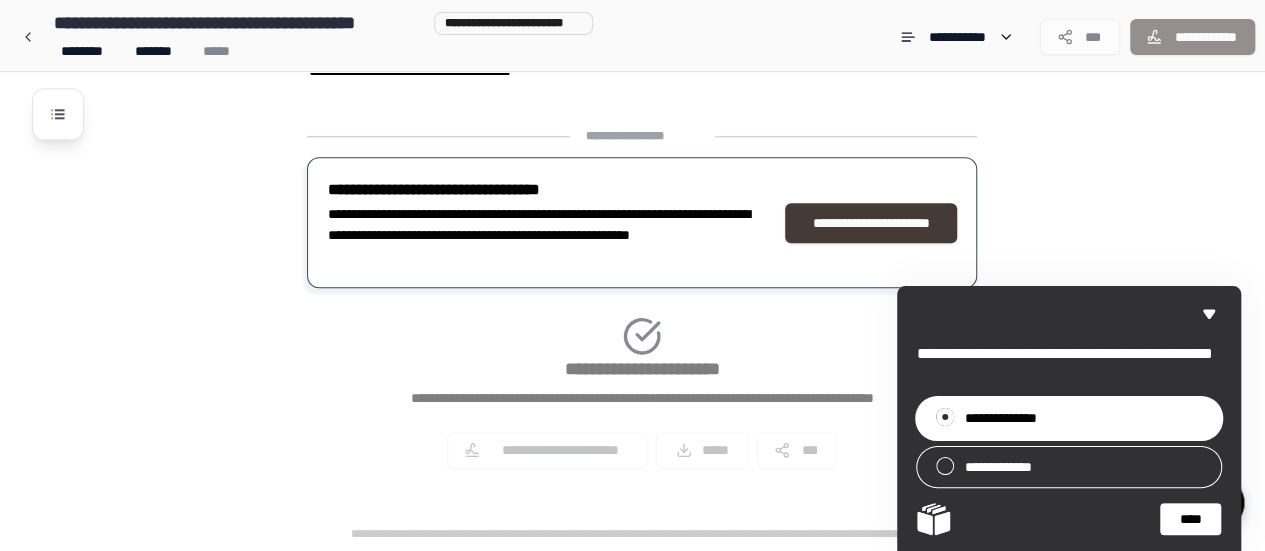 click on "**********" at bounding box center [871, 223] 